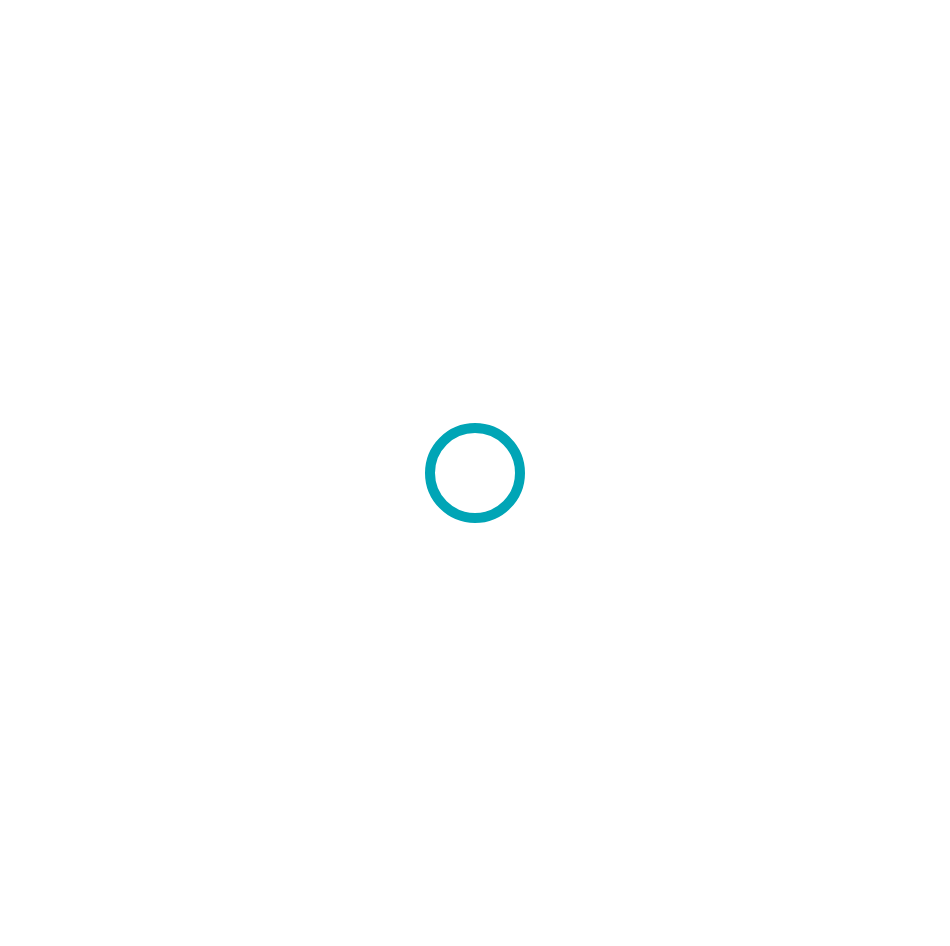 scroll, scrollTop: 0, scrollLeft: 0, axis: both 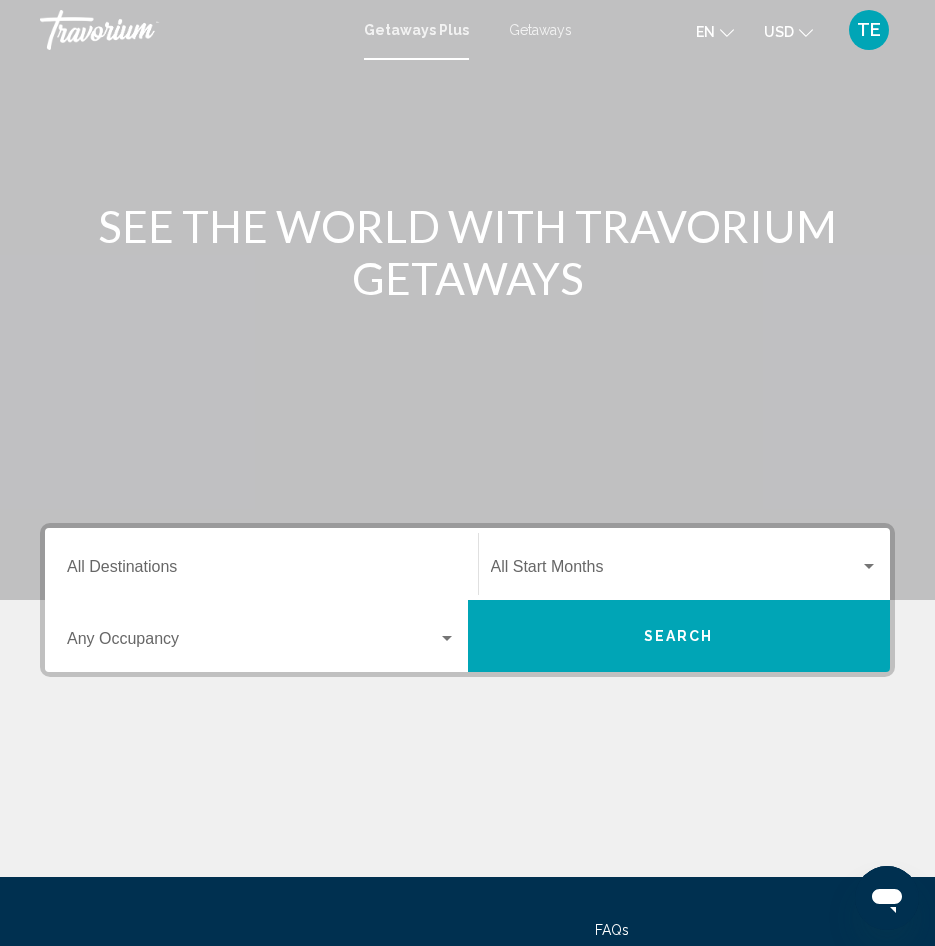click on "Destination All Destinations" at bounding box center [261, 564] 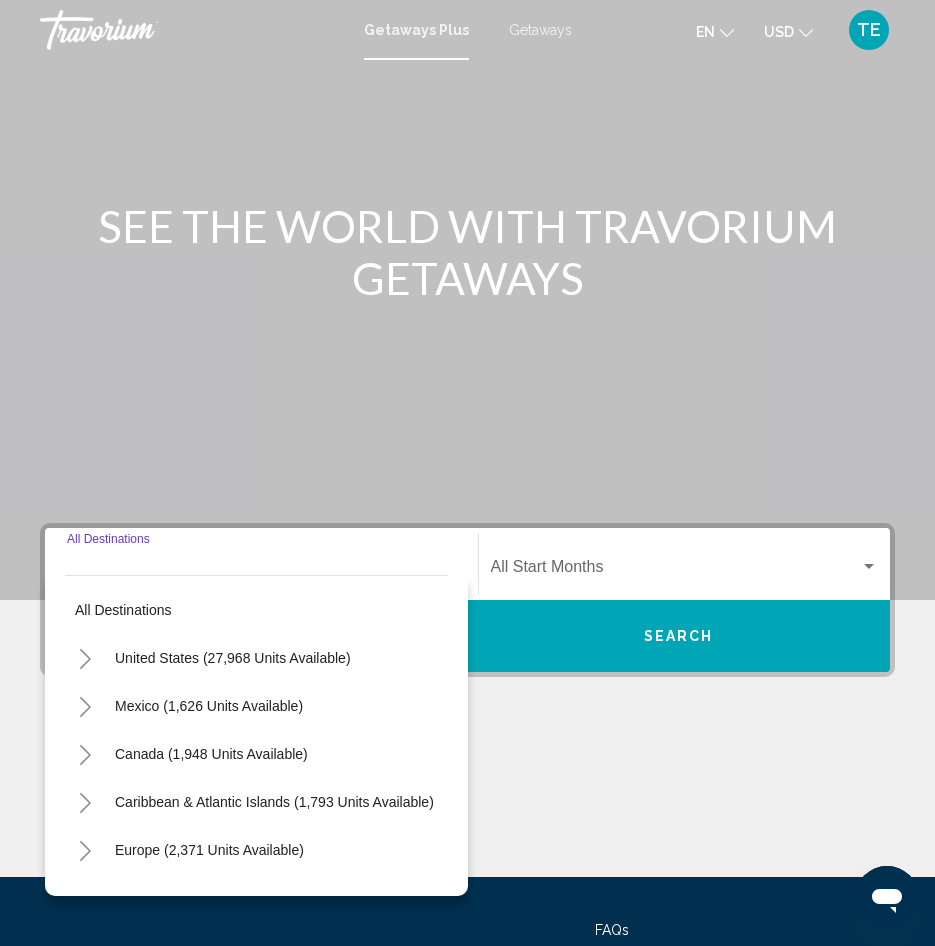 scroll, scrollTop: 176, scrollLeft: 0, axis: vertical 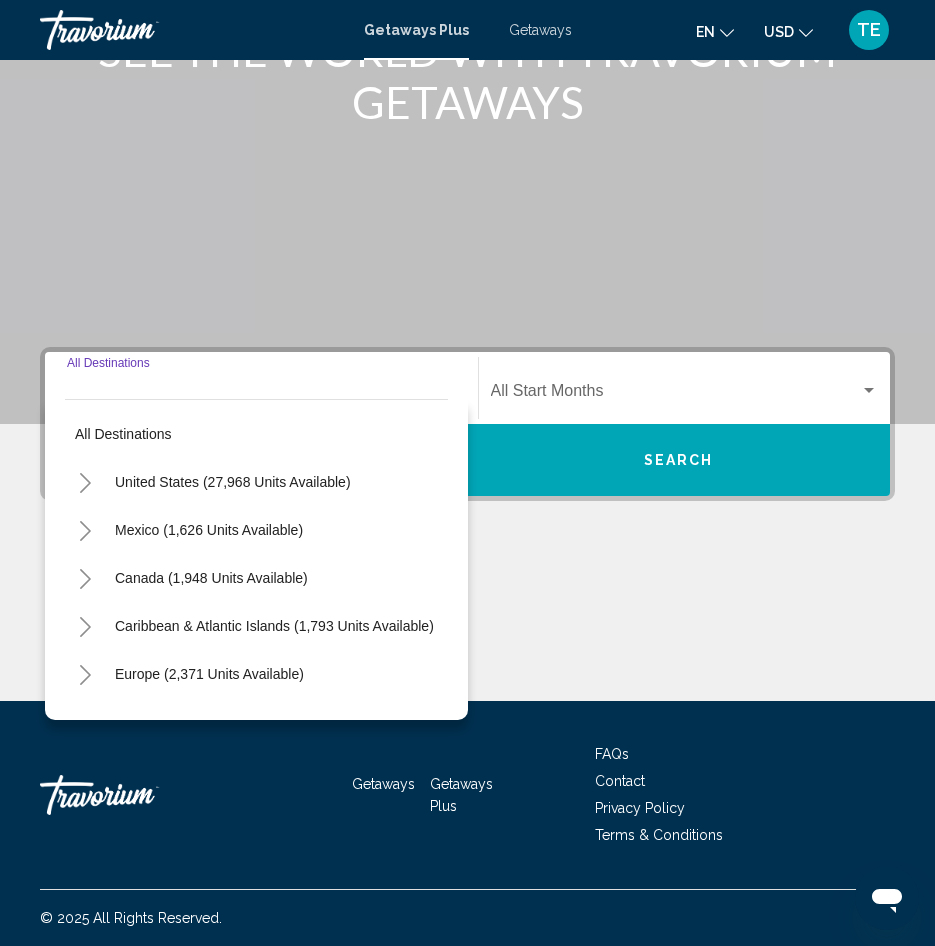 click 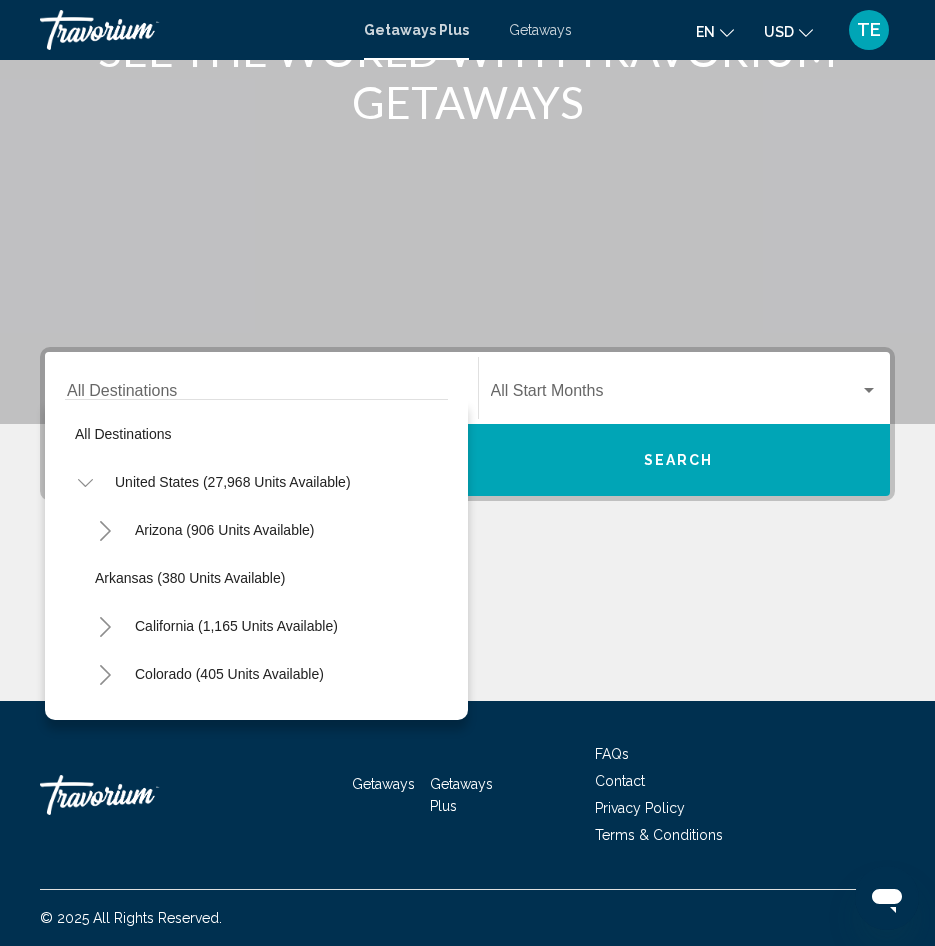 click 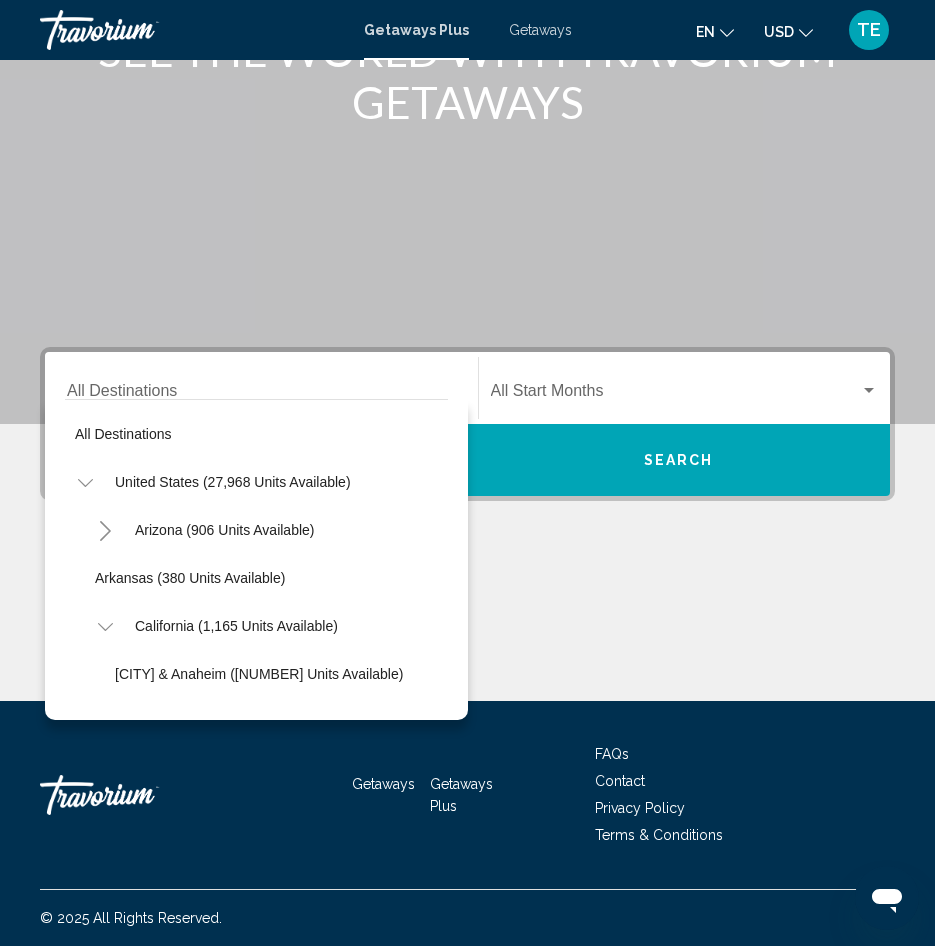 drag, startPoint x: 432, startPoint y: 446, endPoint x: 444, endPoint y: 436, distance: 15.6205 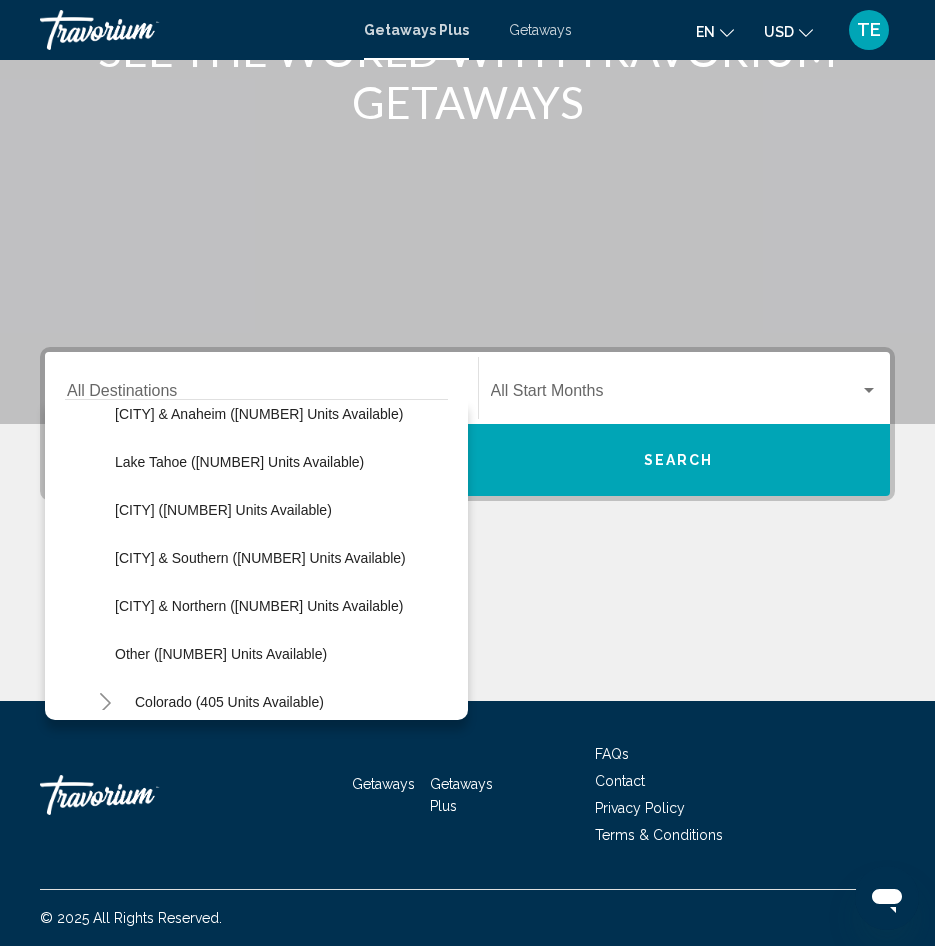 scroll, scrollTop: 271, scrollLeft: 0, axis: vertical 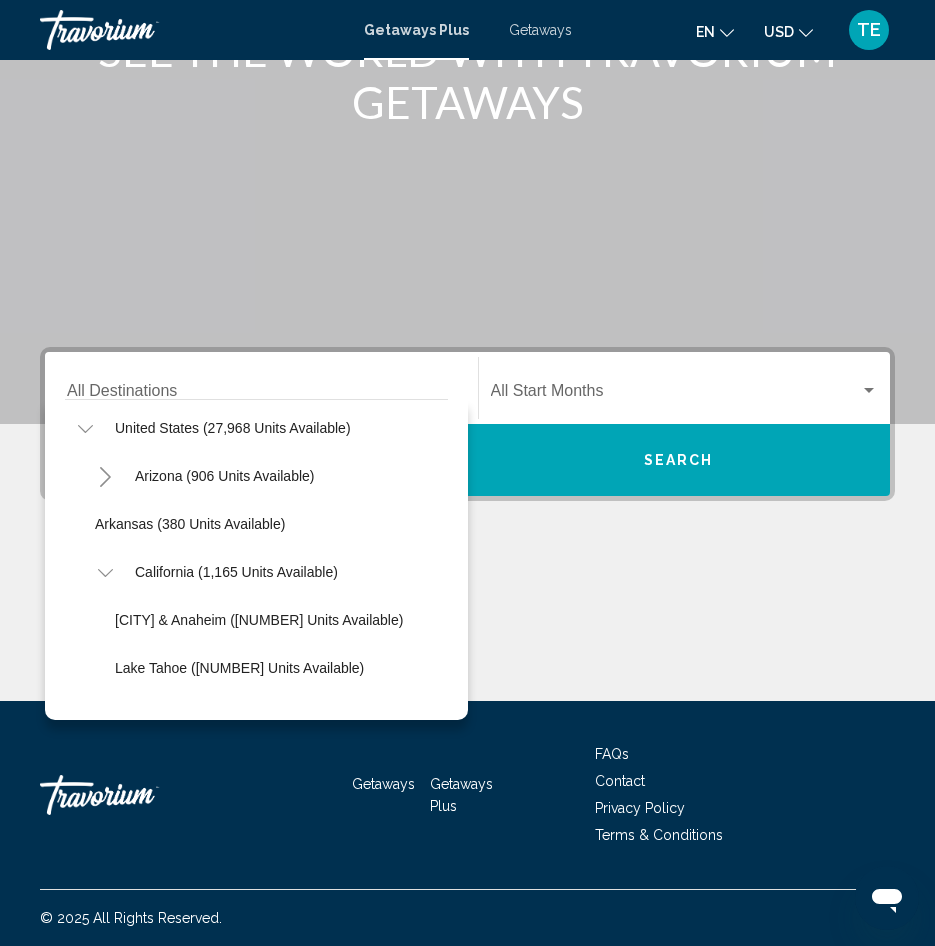 click 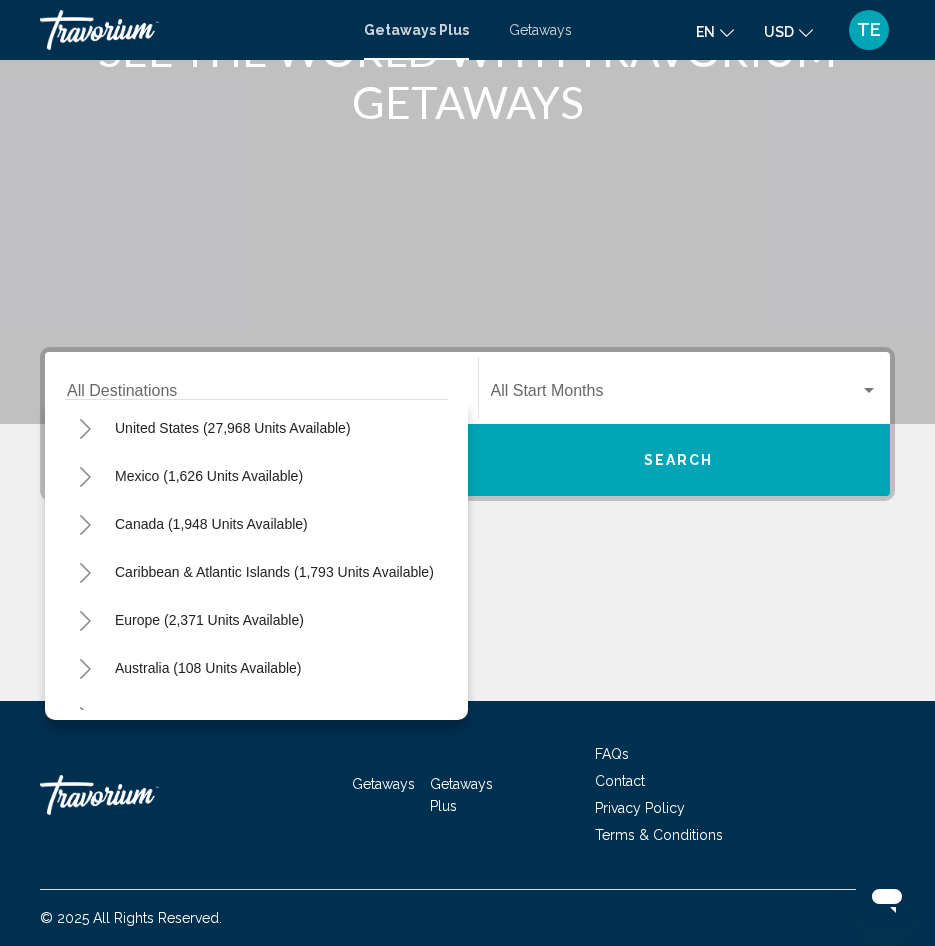 click 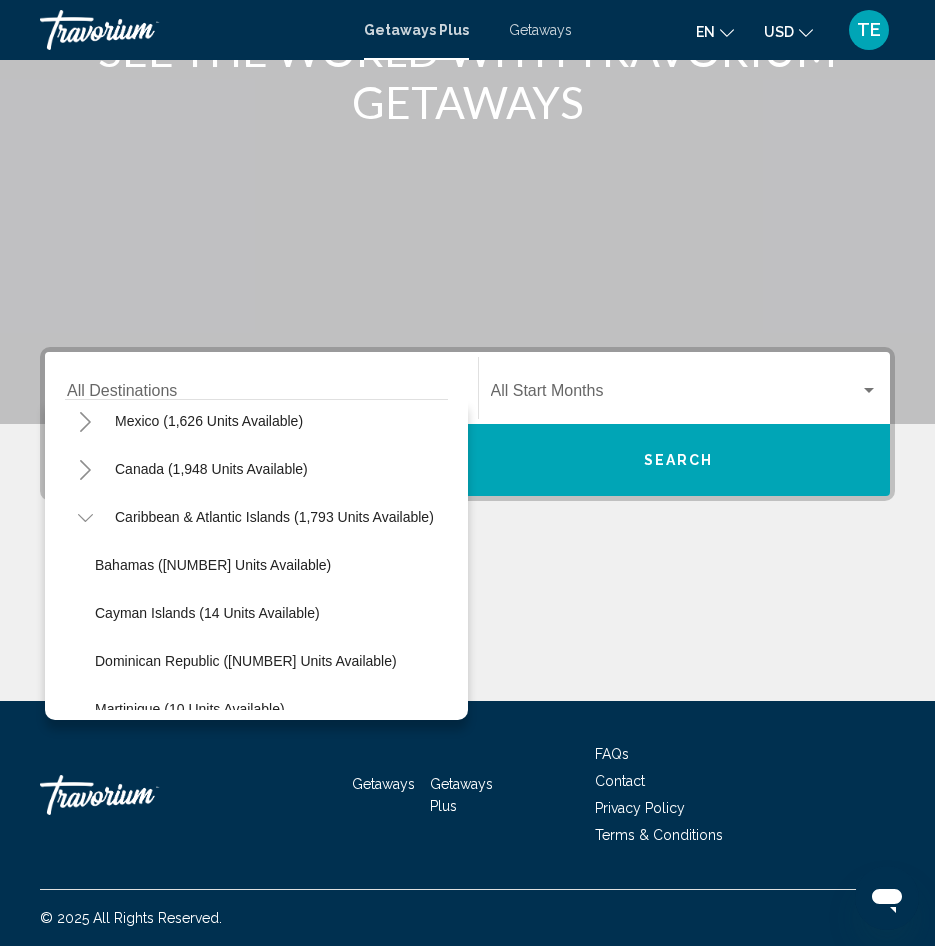 scroll, scrollTop: 117, scrollLeft: 0, axis: vertical 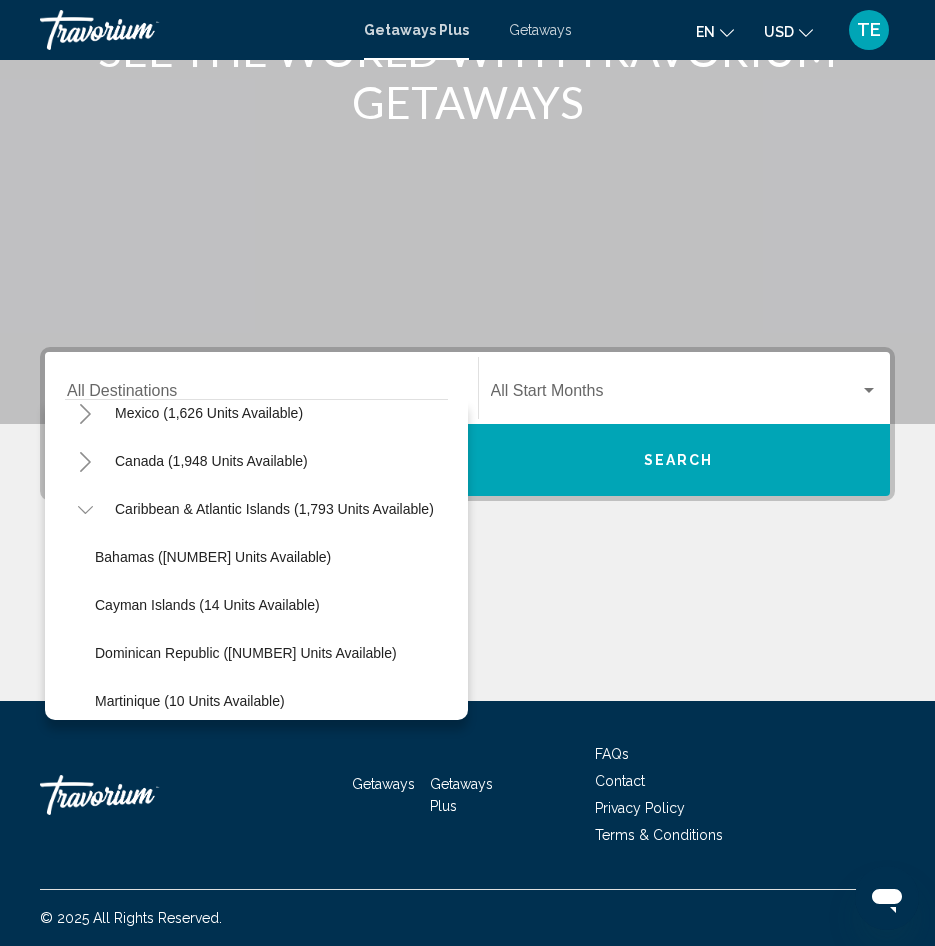click on "Getaways" at bounding box center (540, 30) 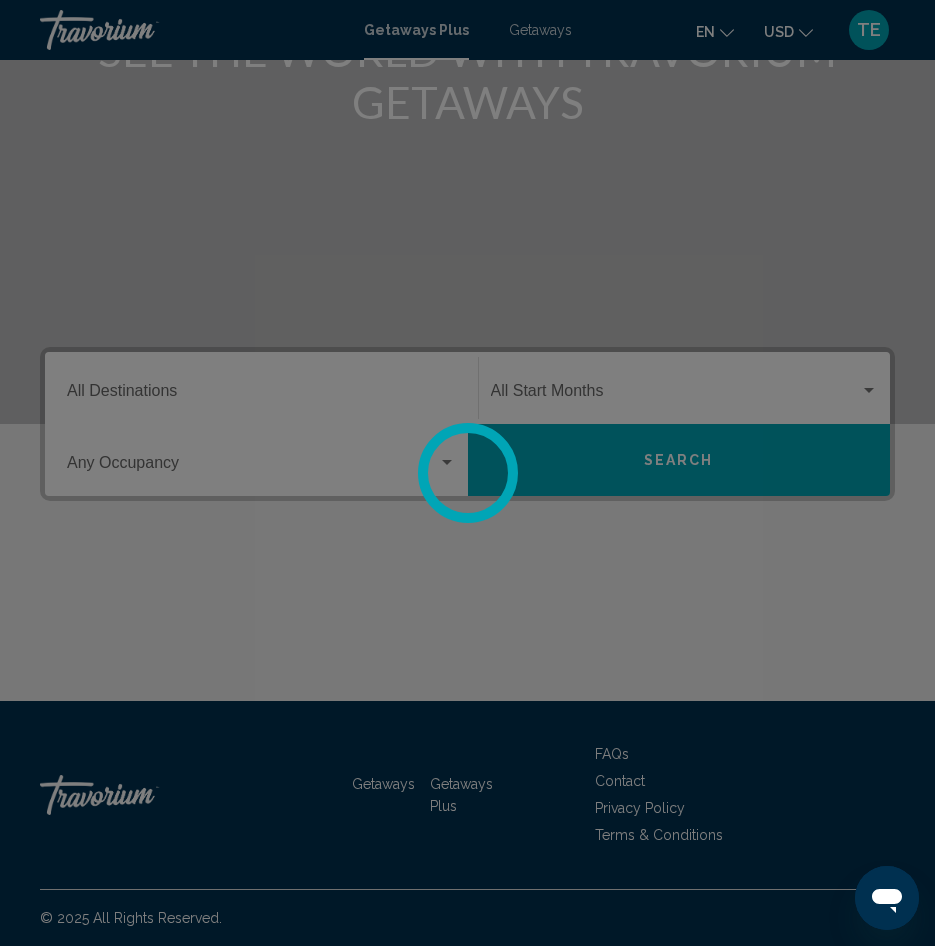 scroll, scrollTop: 0, scrollLeft: 0, axis: both 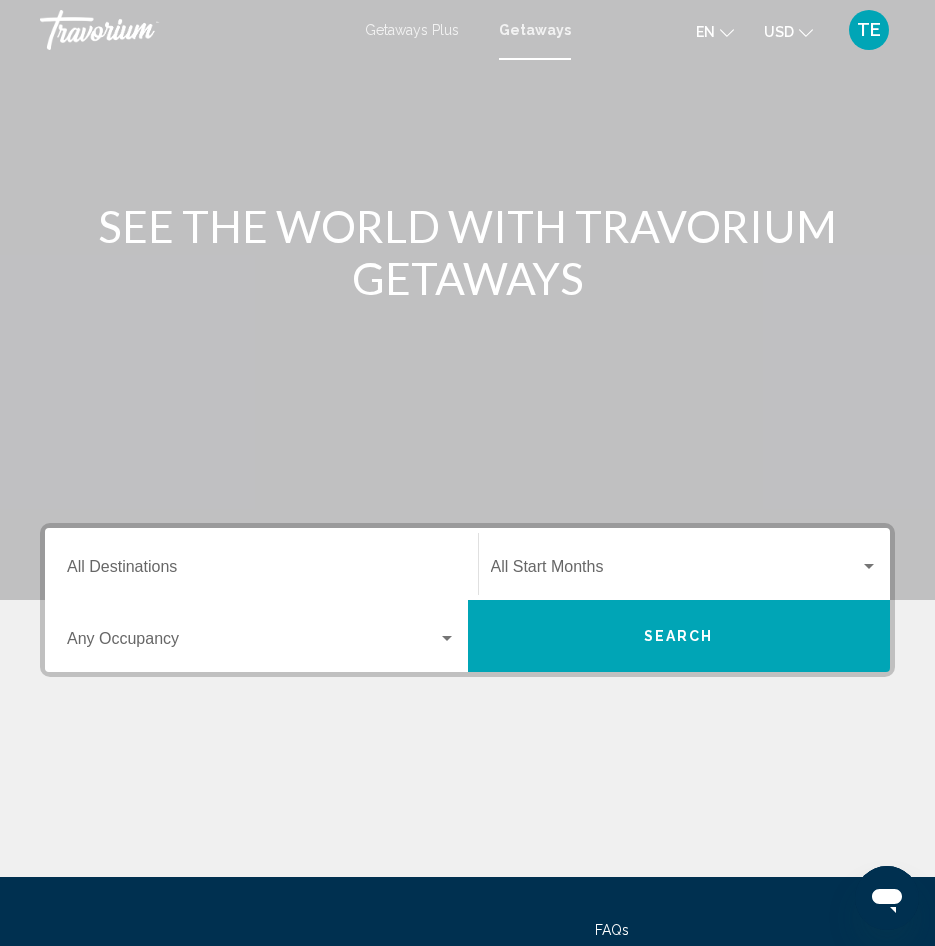 click on "Destination All Destinations" at bounding box center [261, 571] 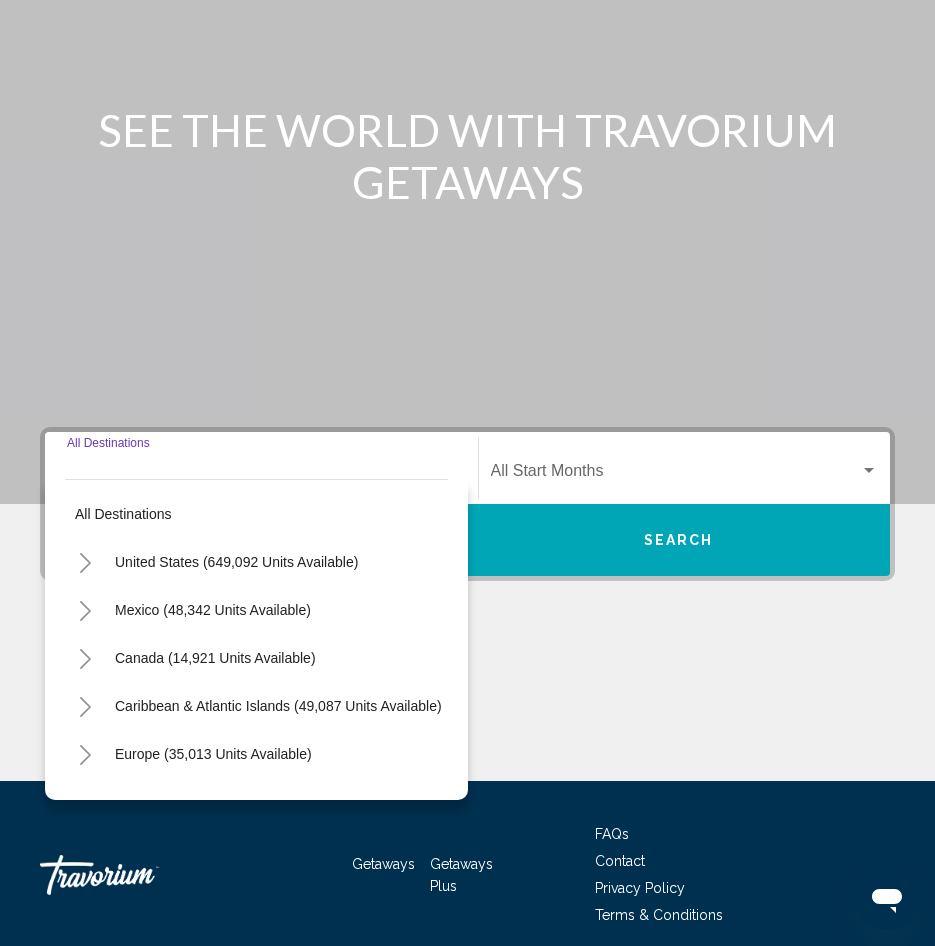 scroll, scrollTop: 176, scrollLeft: 0, axis: vertical 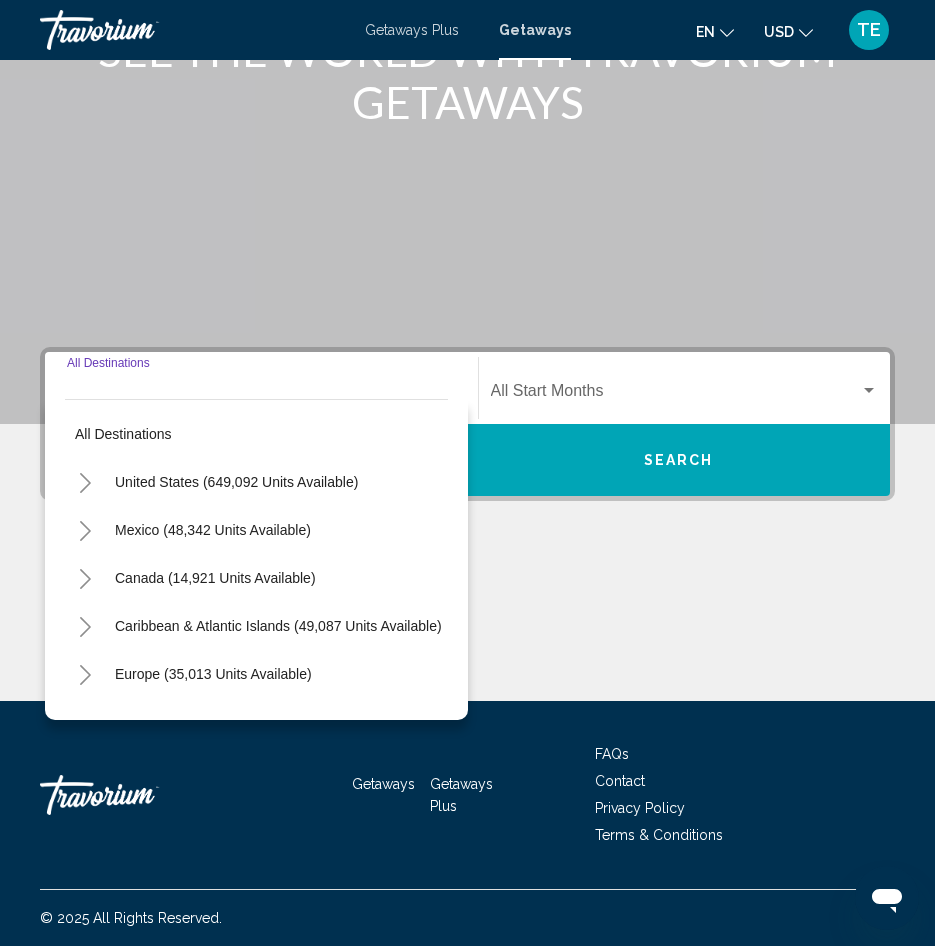 click 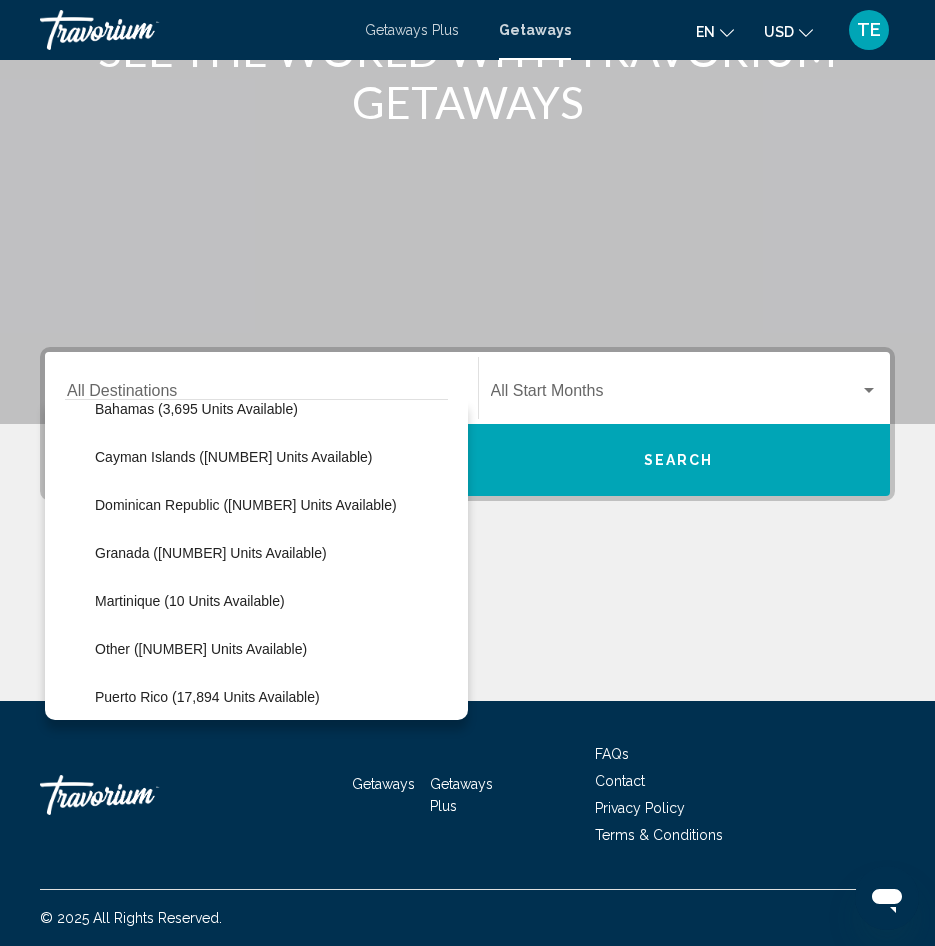scroll, scrollTop: 318, scrollLeft: 0, axis: vertical 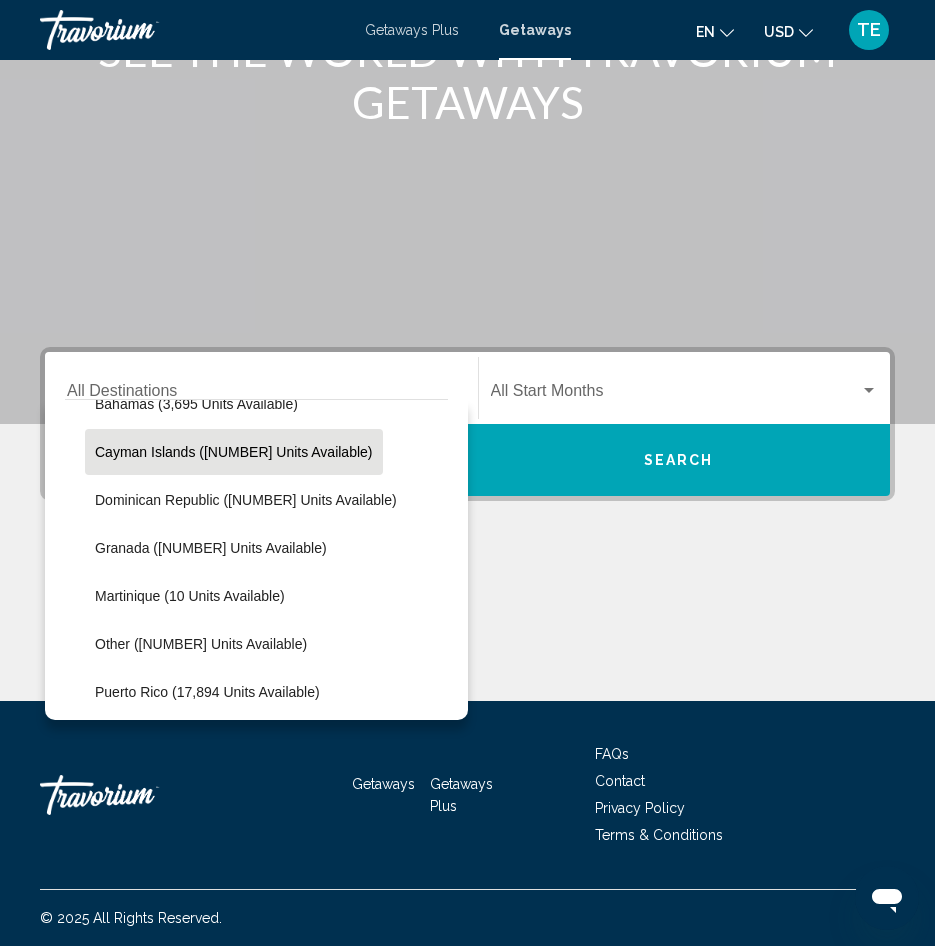 click on "Cayman Islands ([NUMBER] units available)" 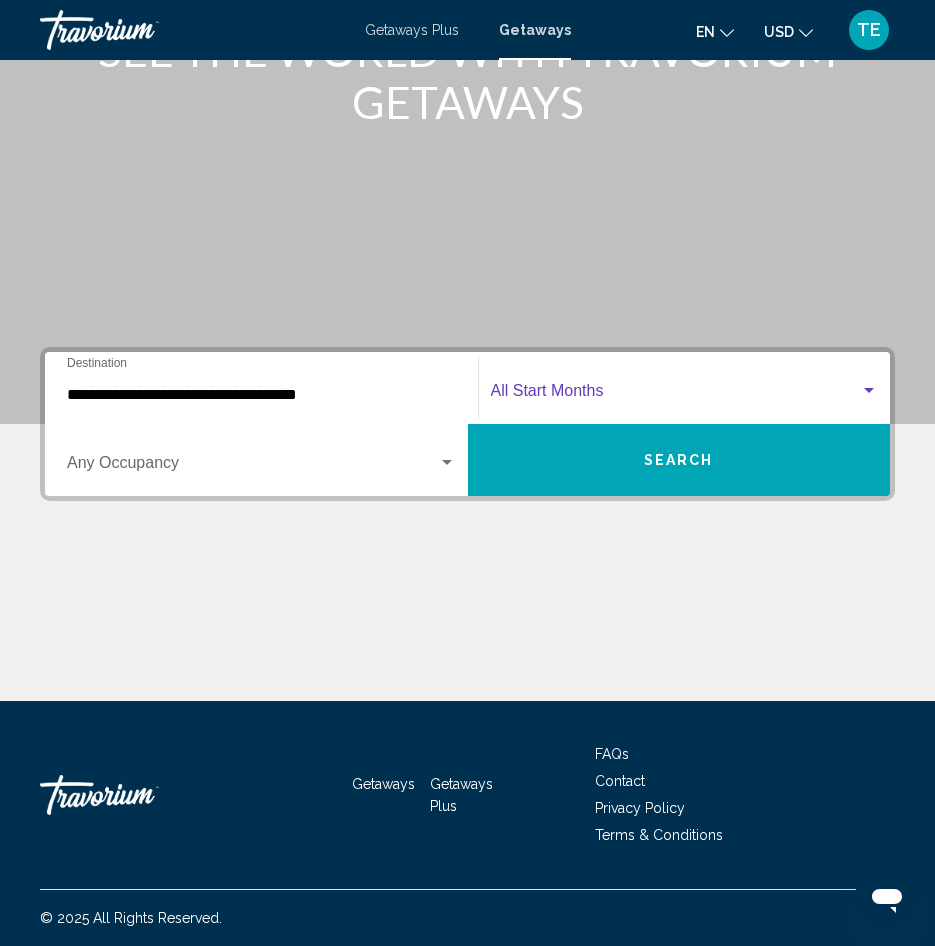 click at bounding box center (676, 395) 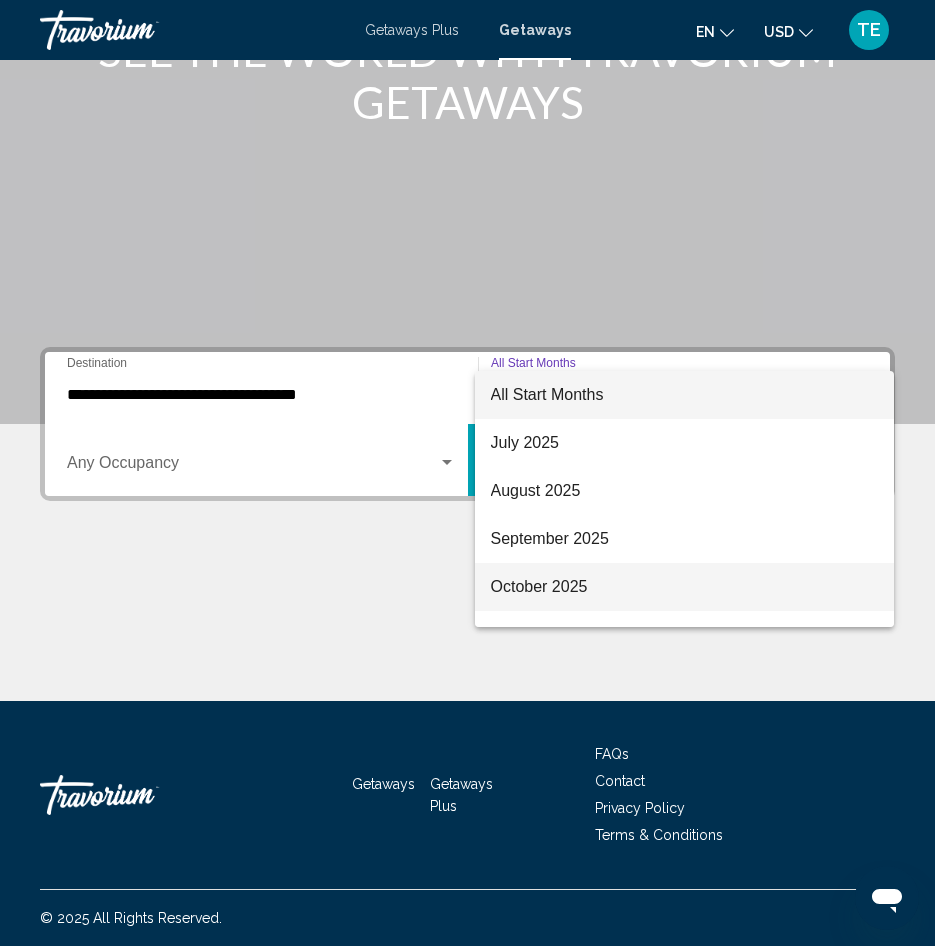 click on "October 2025" at bounding box center [685, 587] 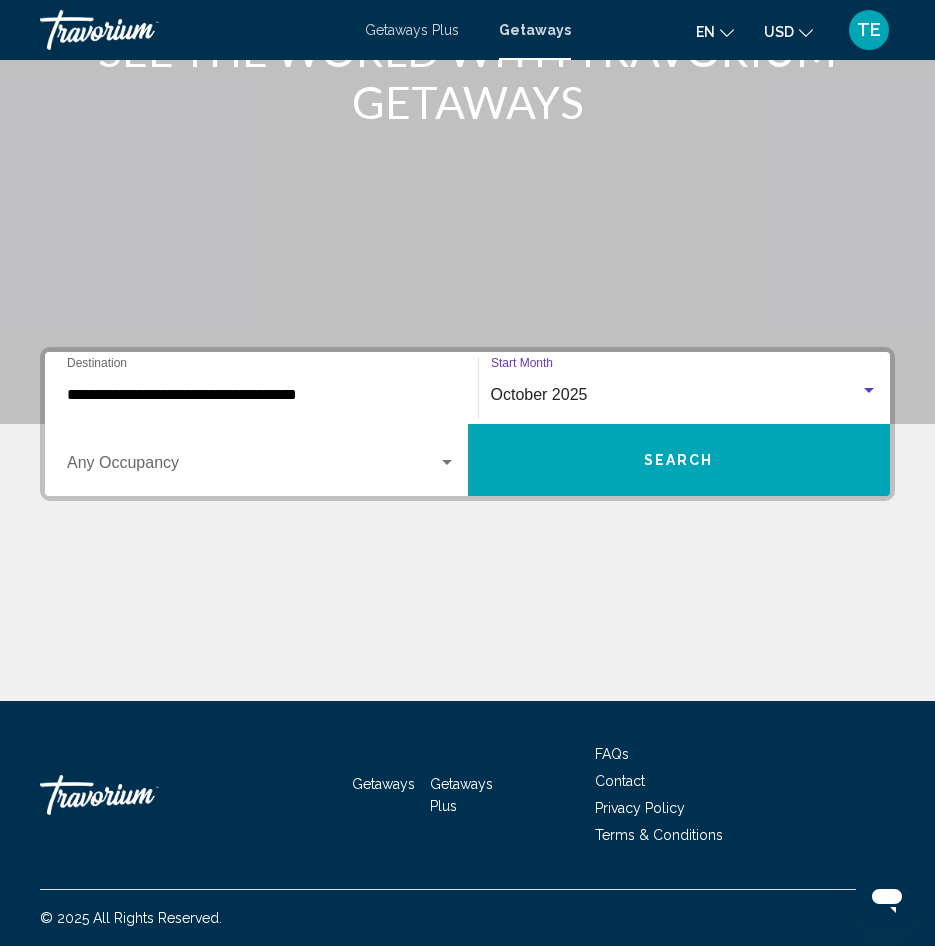 click on "Search" at bounding box center (679, 460) 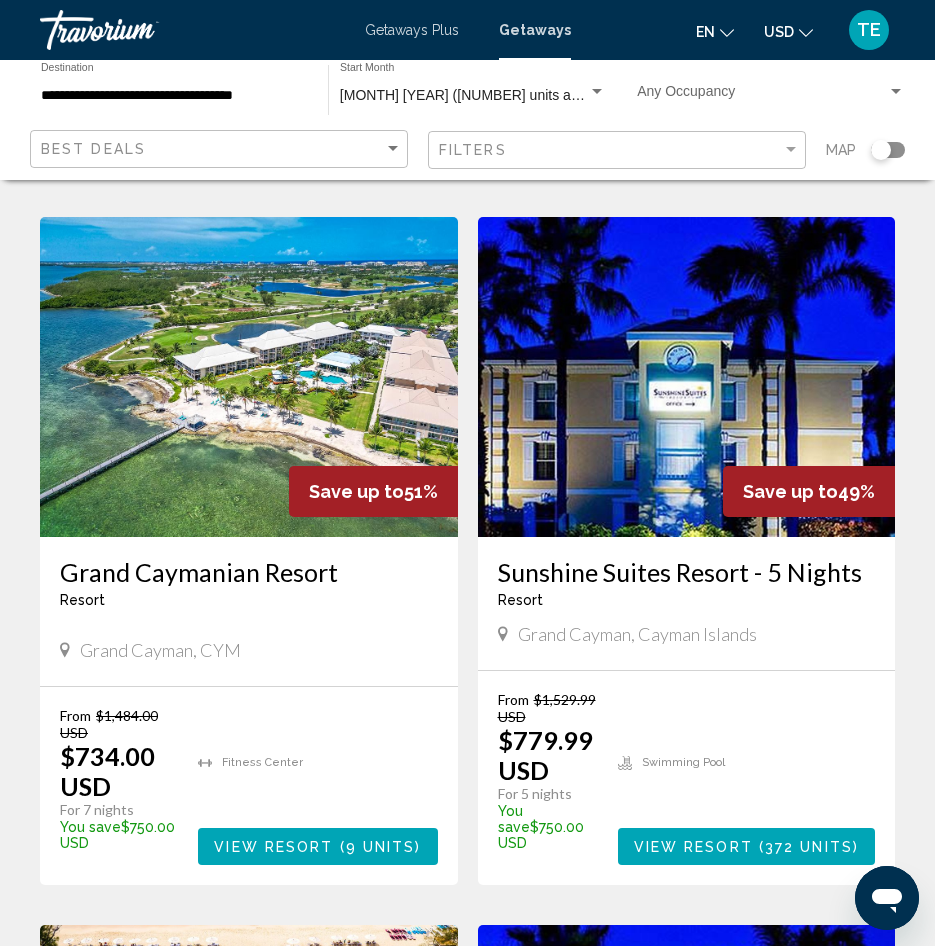 scroll, scrollTop: 802, scrollLeft: 0, axis: vertical 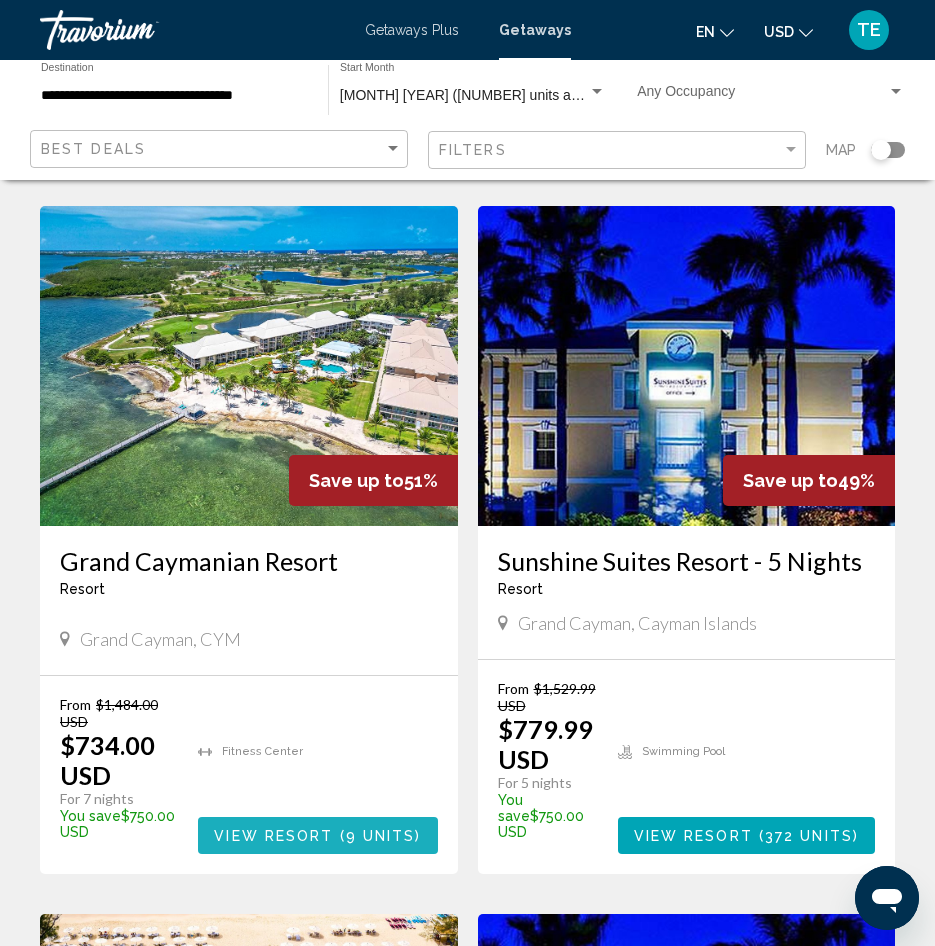 click on "View Resort    ( 9 units )" at bounding box center [317, 835] 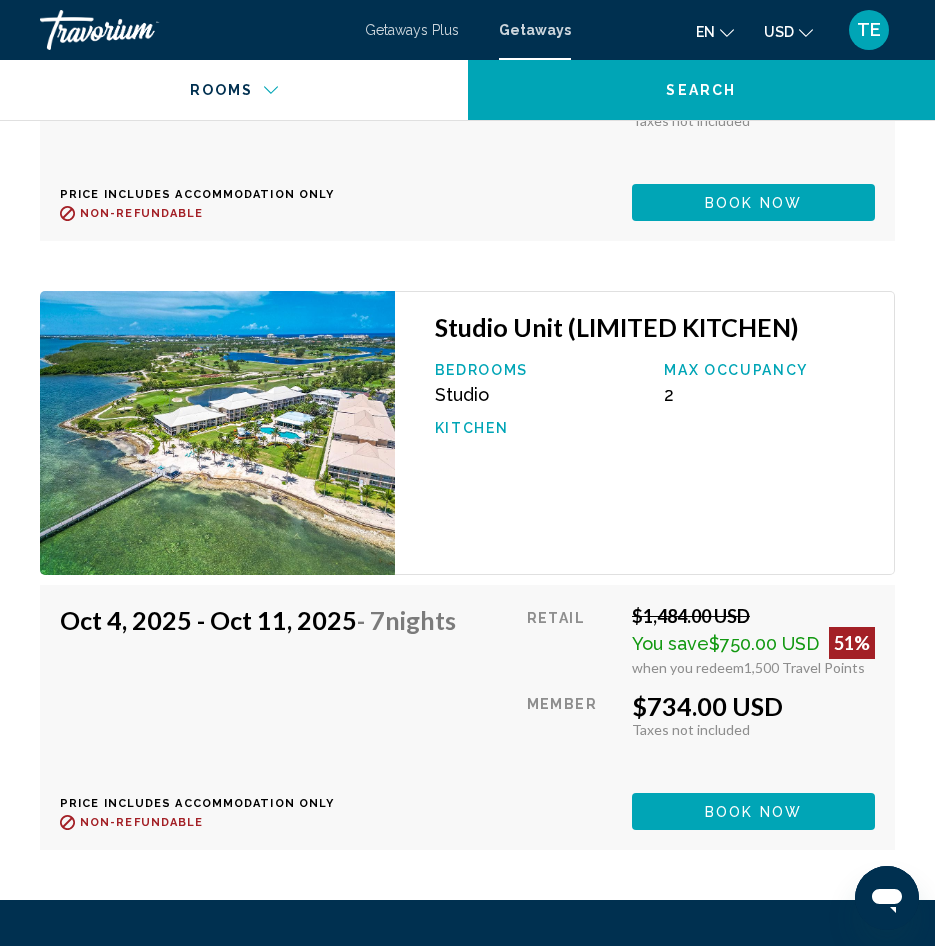 scroll, scrollTop: 4618, scrollLeft: 0, axis: vertical 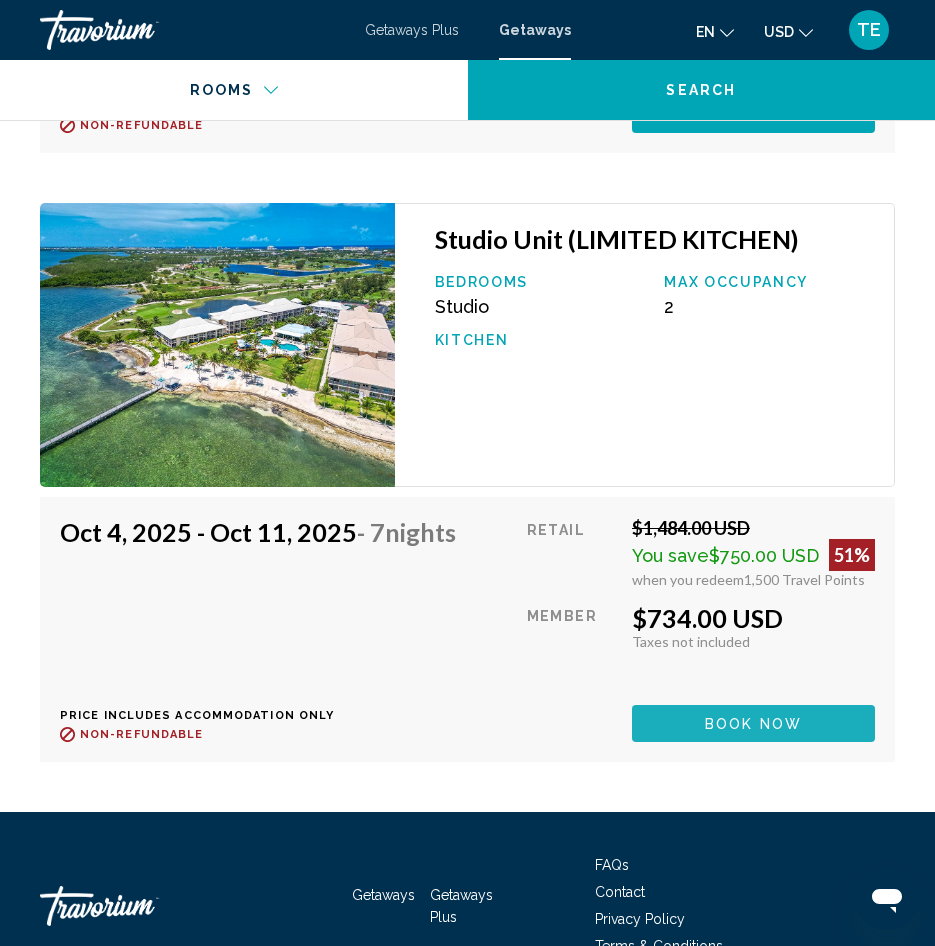 click on "Book now" at bounding box center [753, 723] 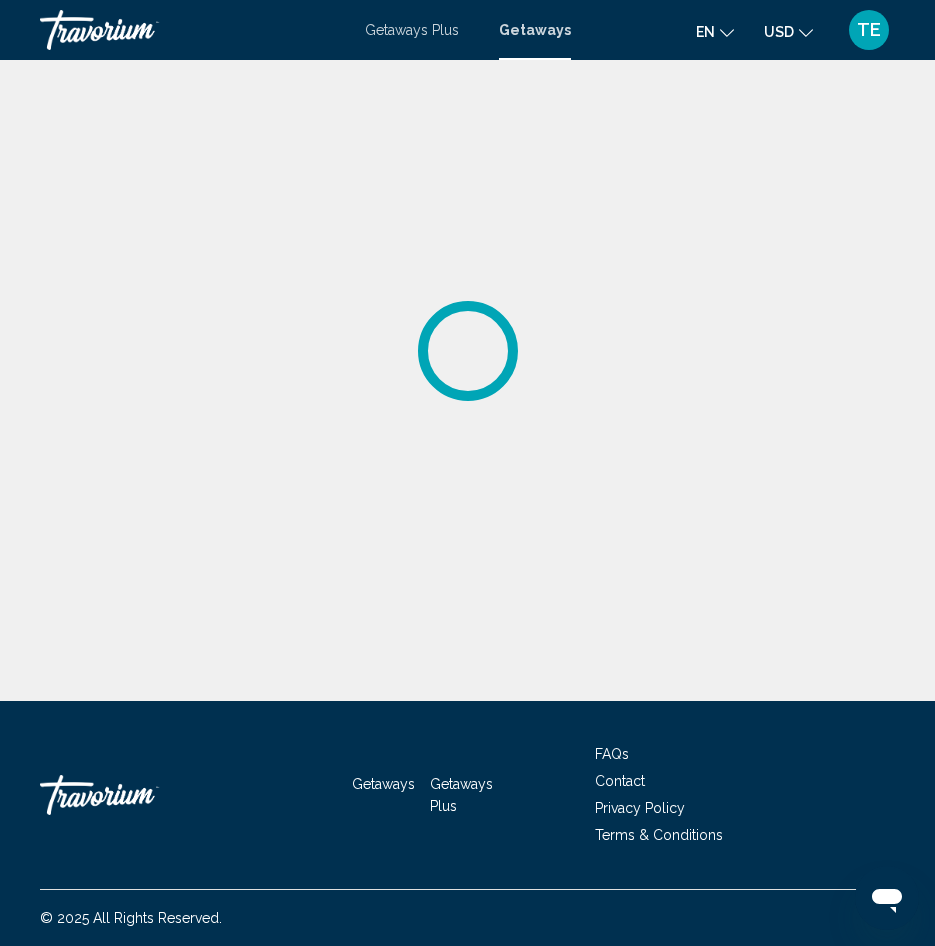 scroll, scrollTop: 0, scrollLeft: 0, axis: both 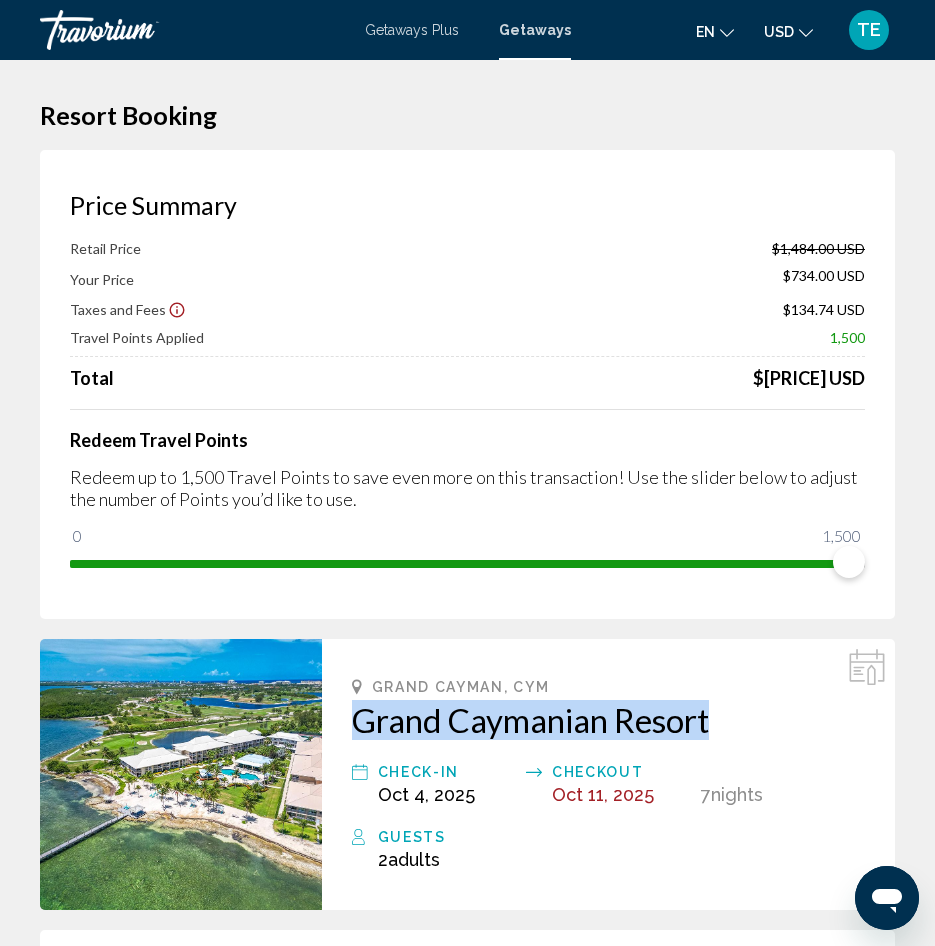 drag, startPoint x: 340, startPoint y: 717, endPoint x: 726, endPoint y: 711, distance: 386.04663 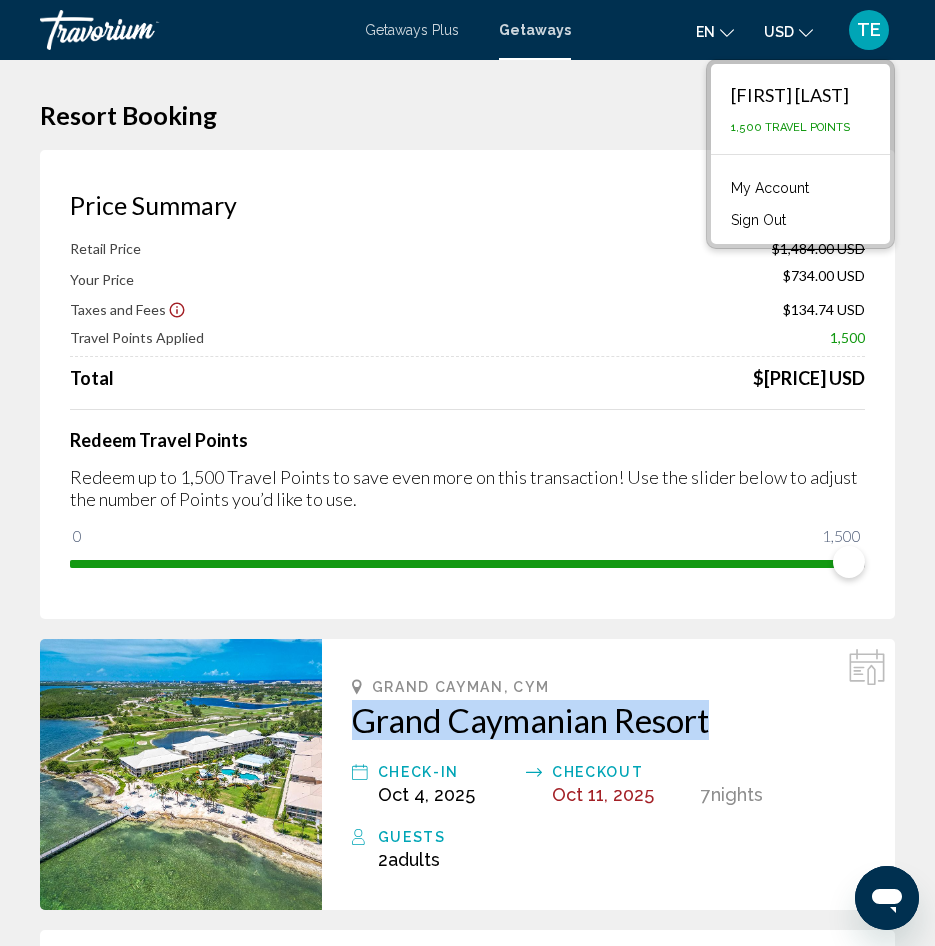 click on "Sign Out" at bounding box center (758, 220) 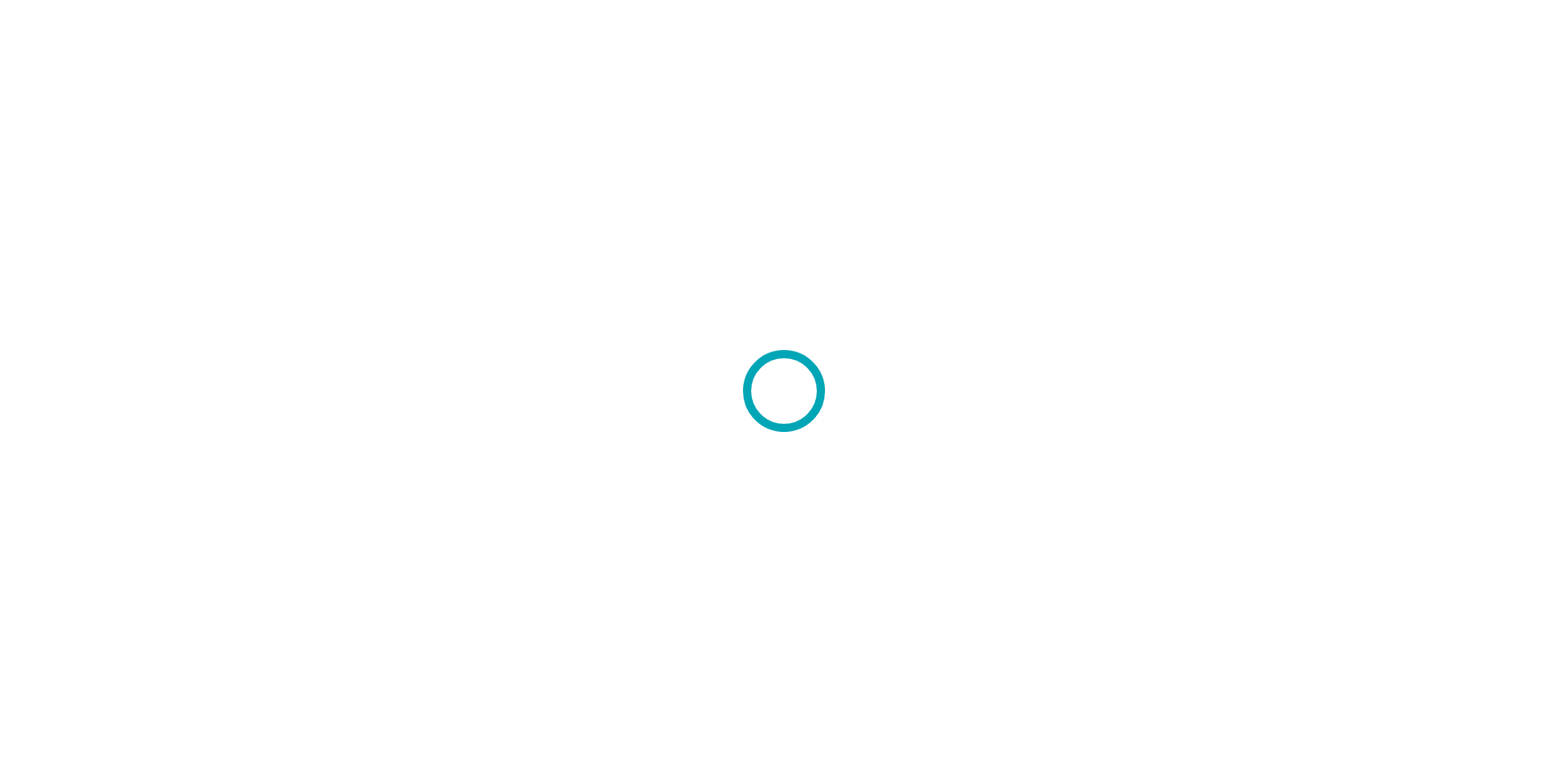 scroll, scrollTop: 0, scrollLeft: 0, axis: both 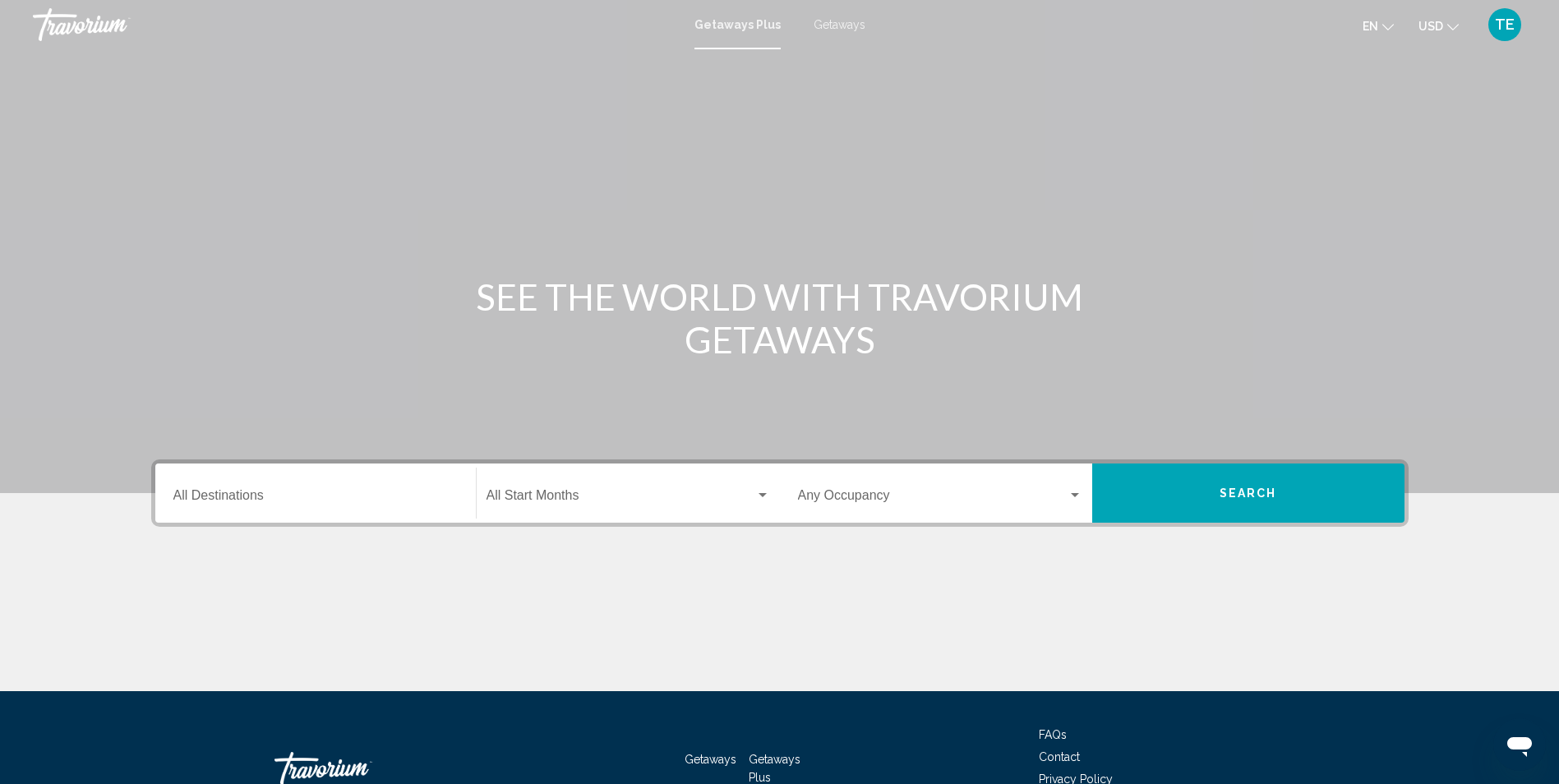 click on "Getaways" at bounding box center (839, 25) 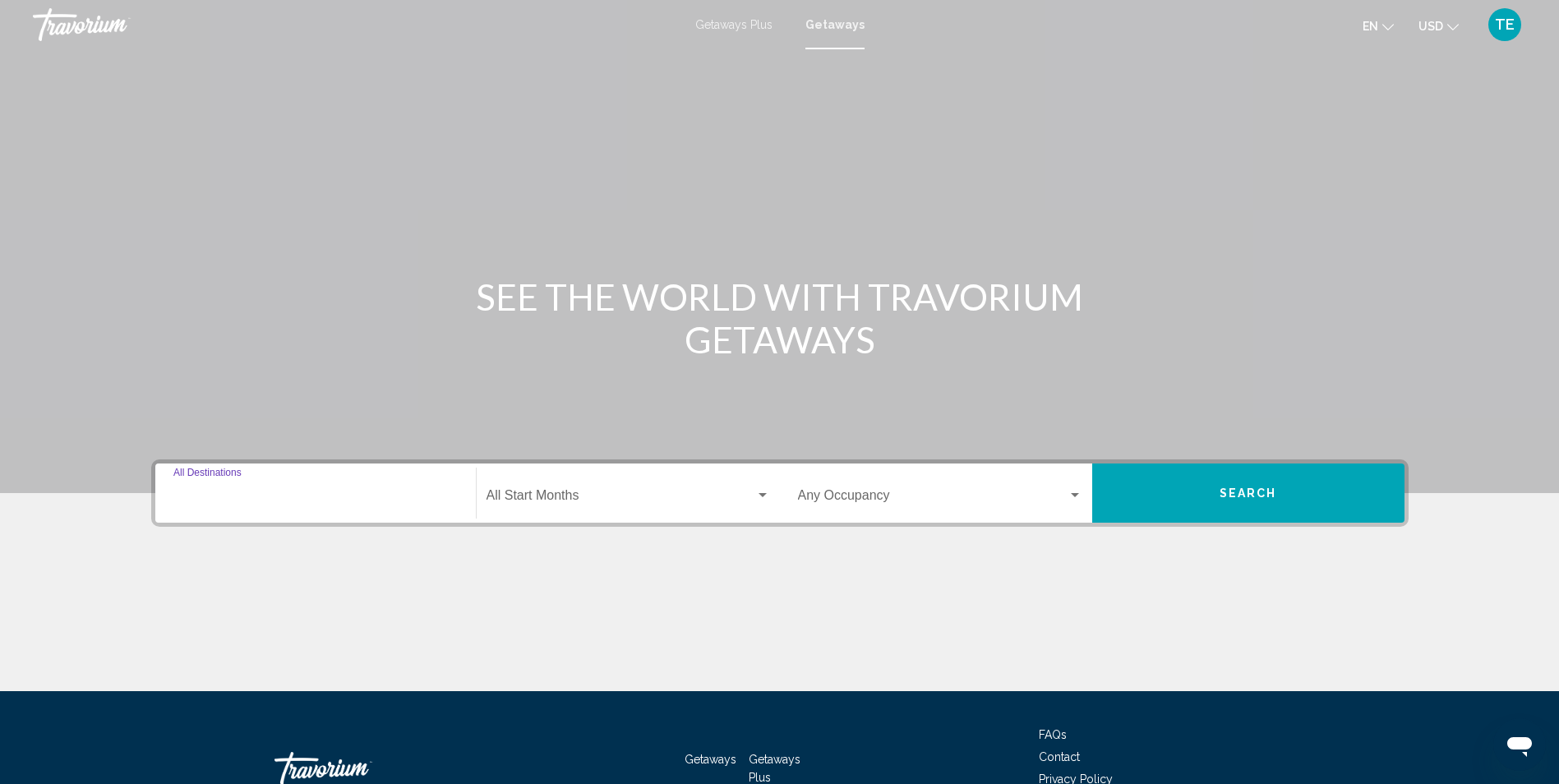 click on "Destination All Destinations" at bounding box center [316, 499] 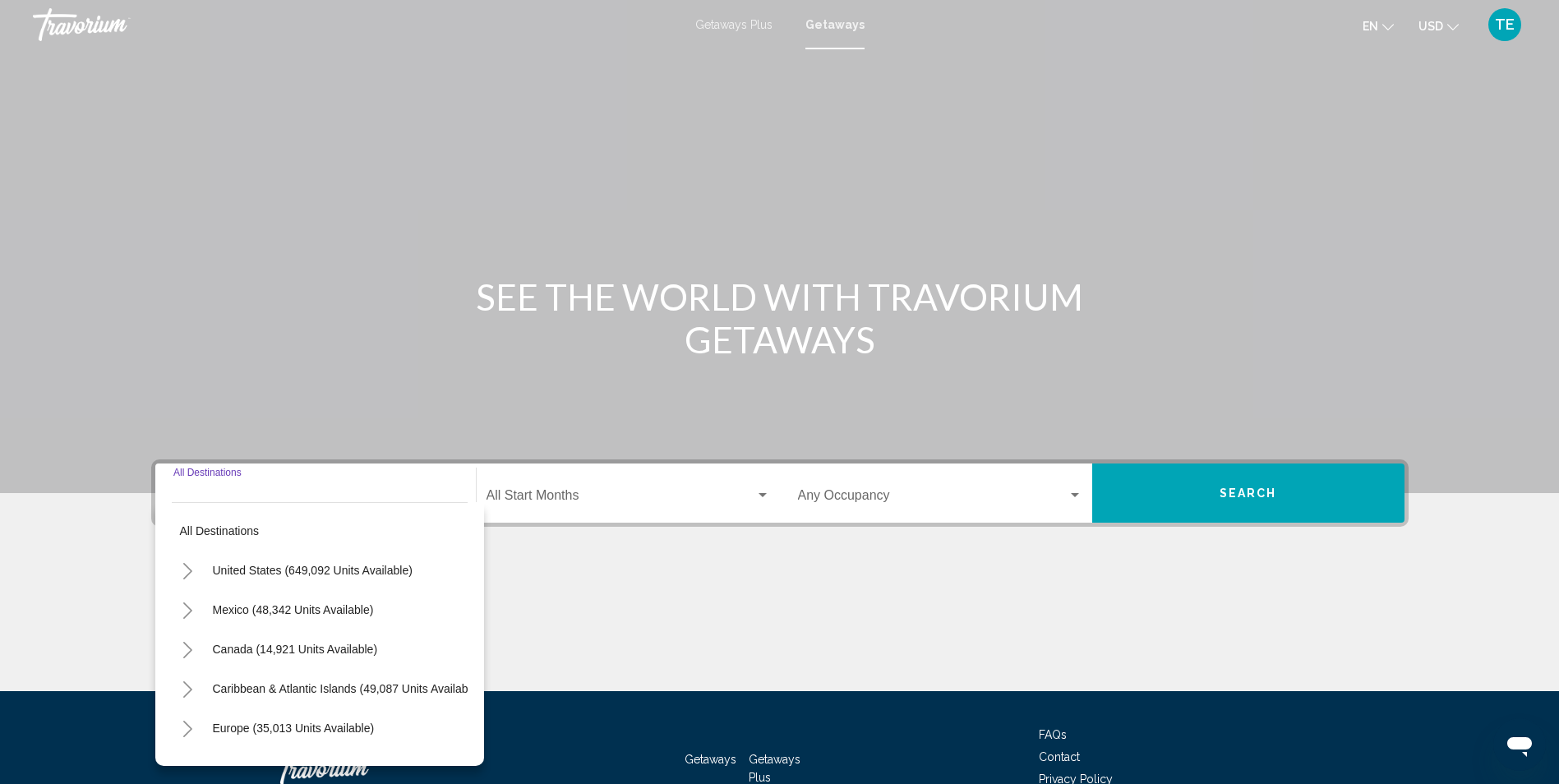scroll, scrollTop: 108, scrollLeft: 0, axis: vertical 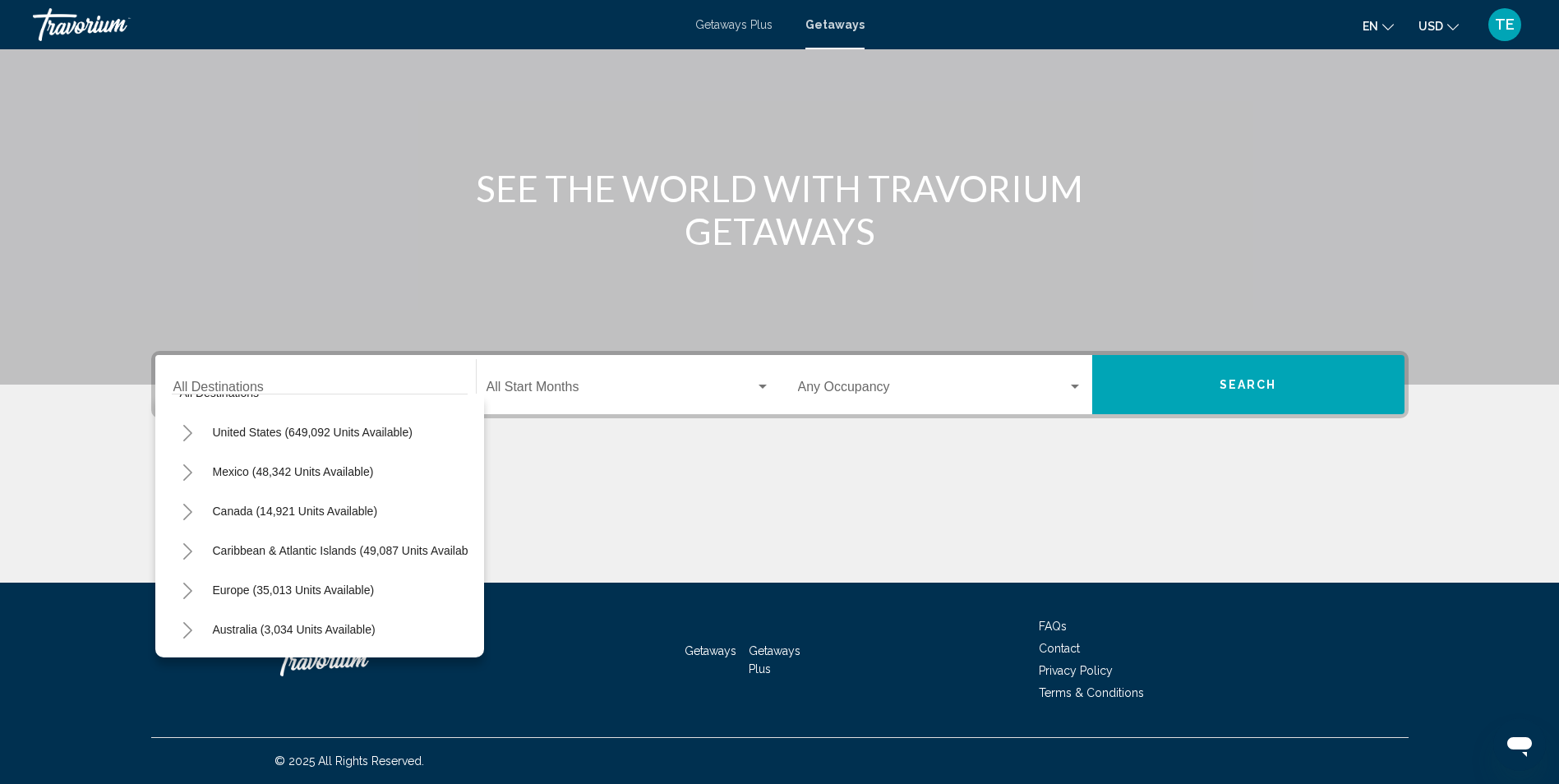 click 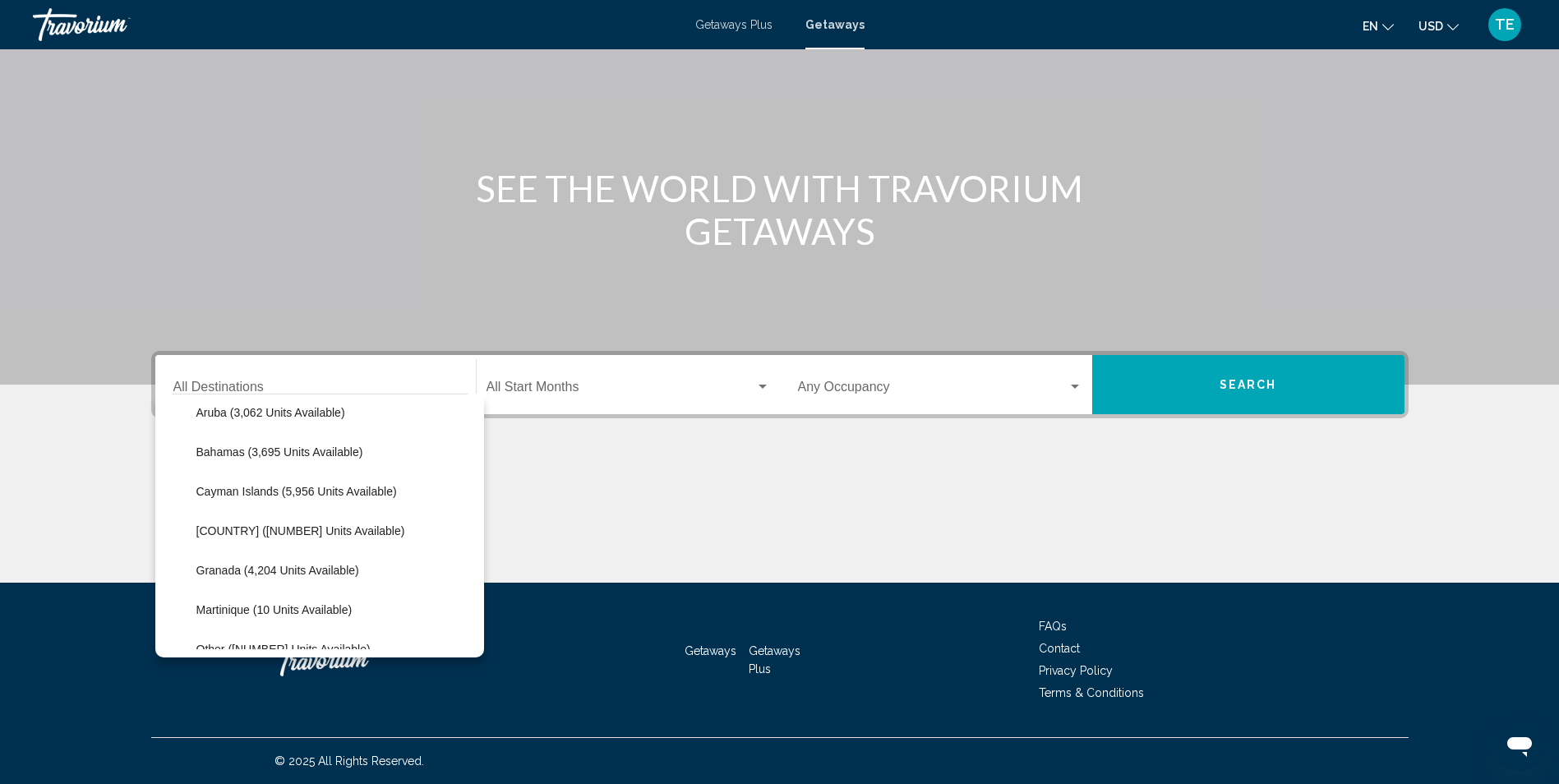 scroll, scrollTop: 233, scrollLeft: 0, axis: vertical 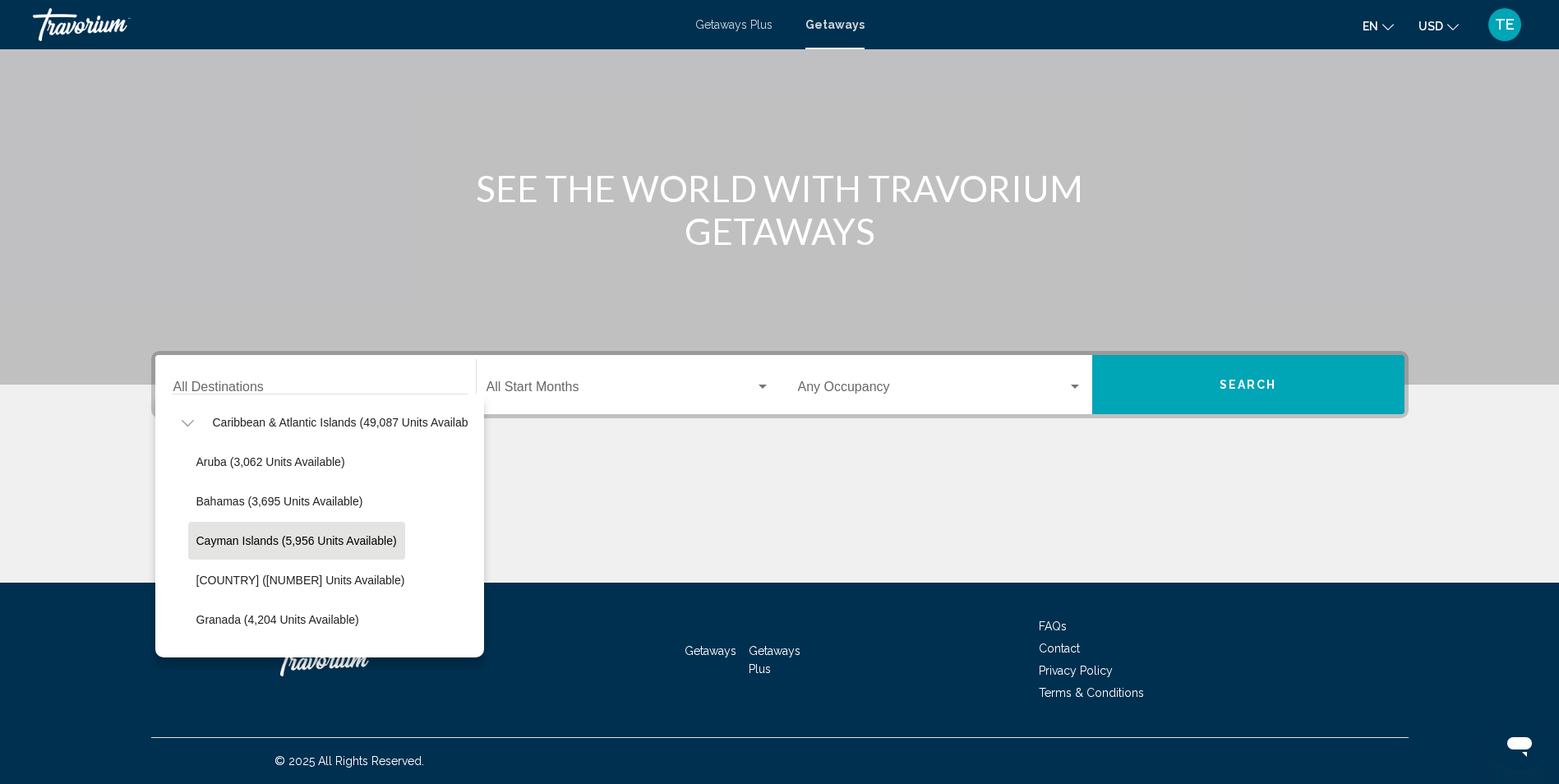 click on "Cayman Islands ([NUMBER] units available)" 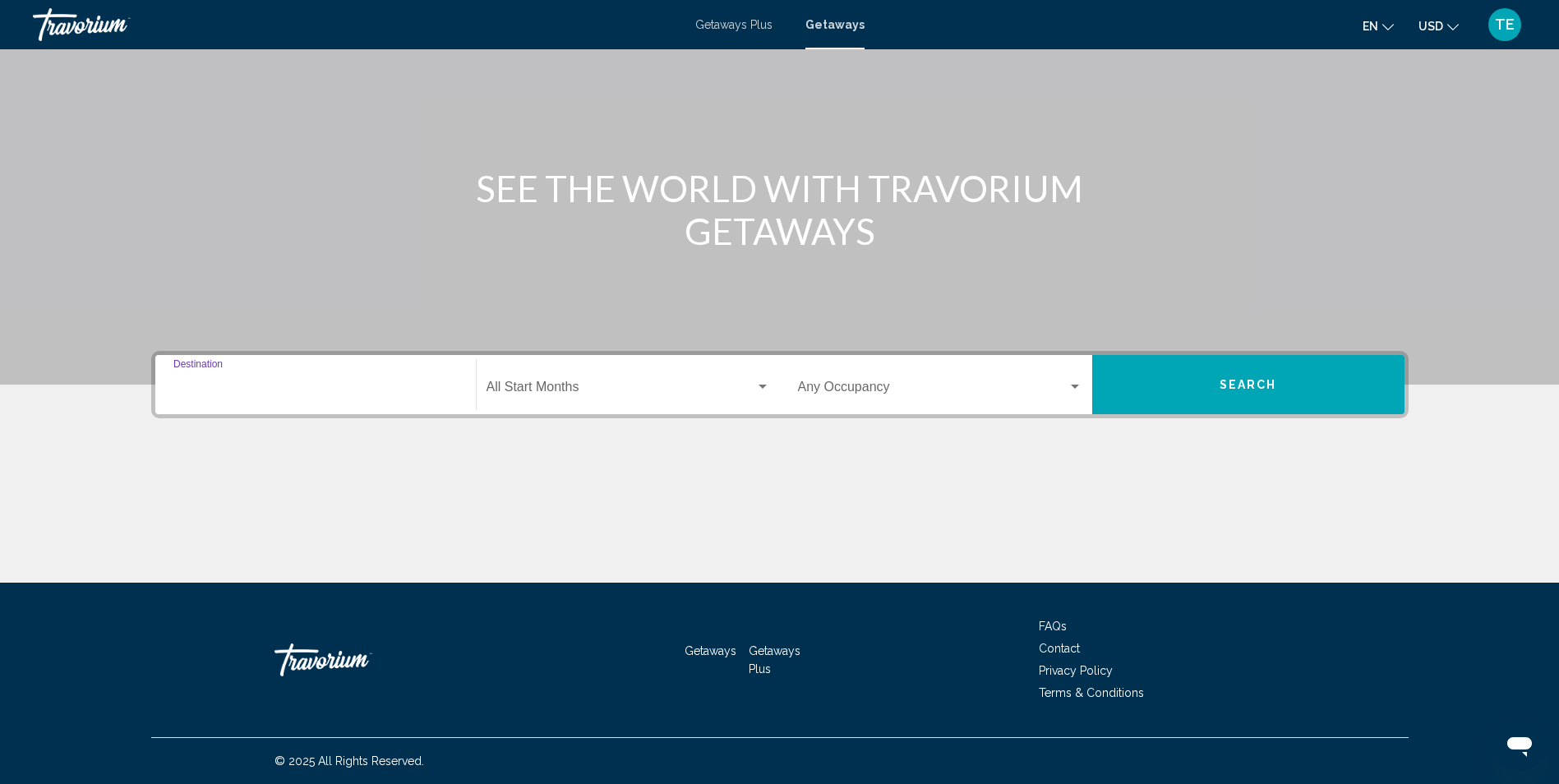 type on "**********" 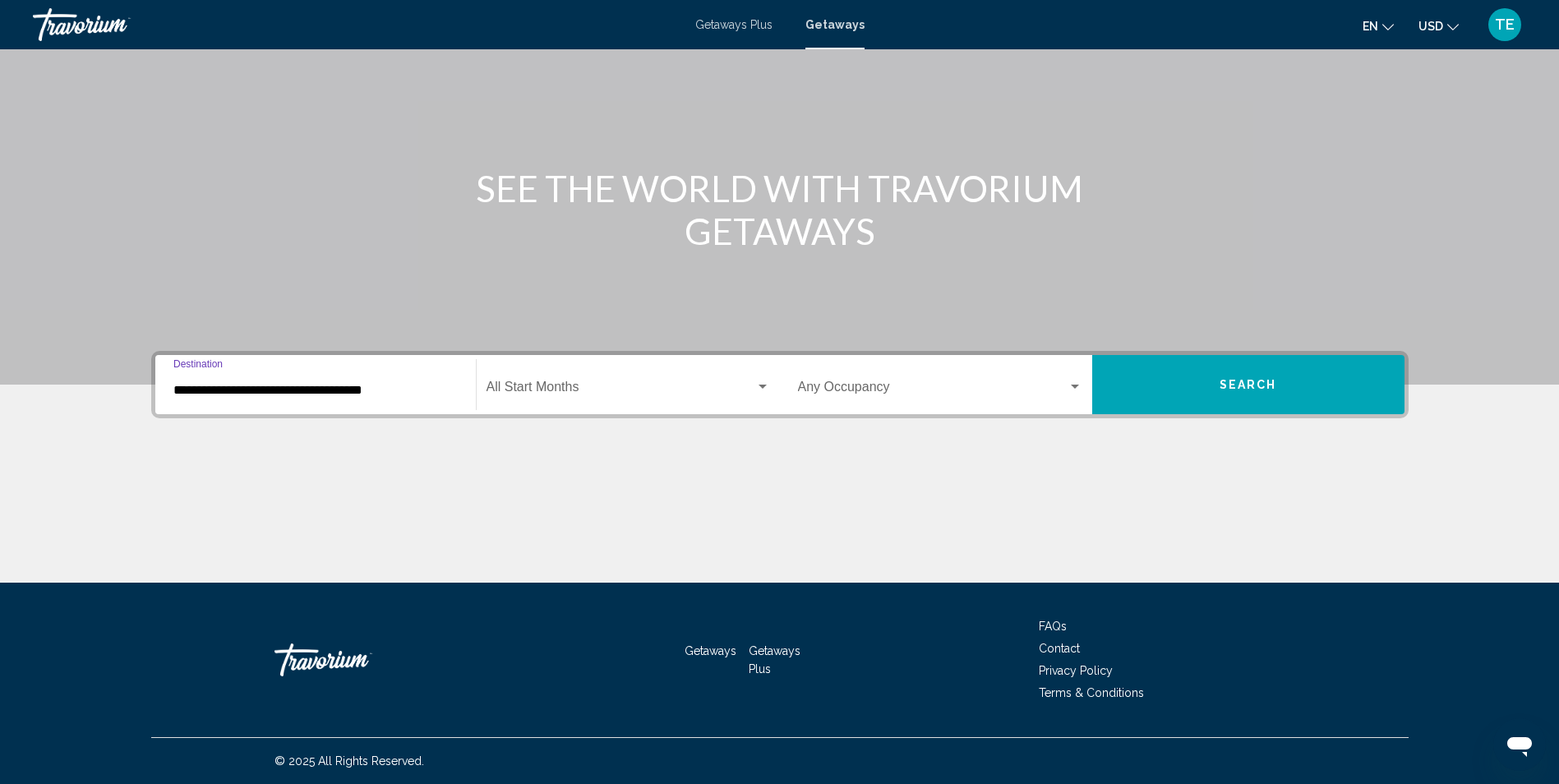 click on "Start Month All Start Months" 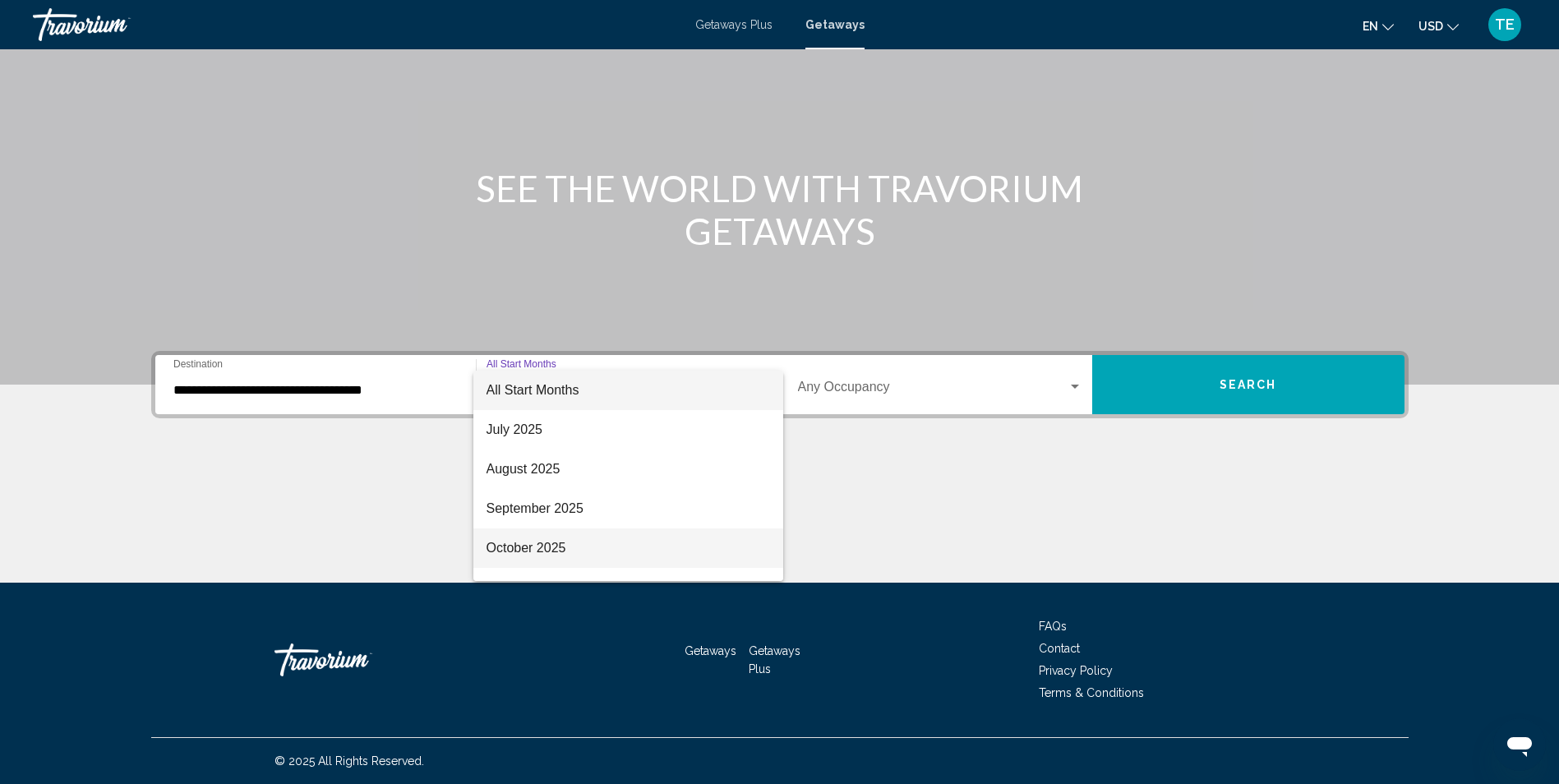 click on "October 2025" at bounding box center (628, 548) 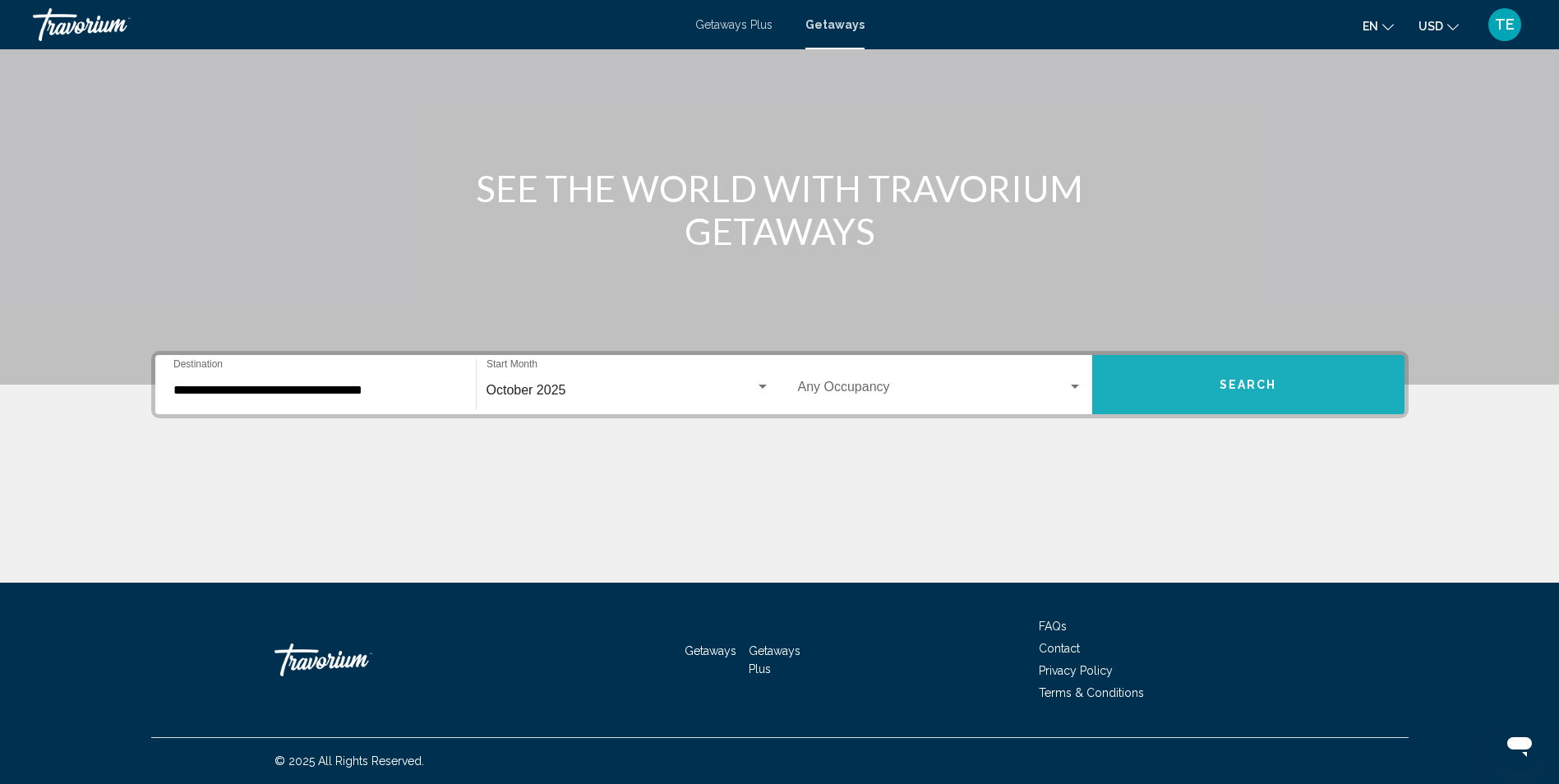 click on "Search" at bounding box center [1248, 385] 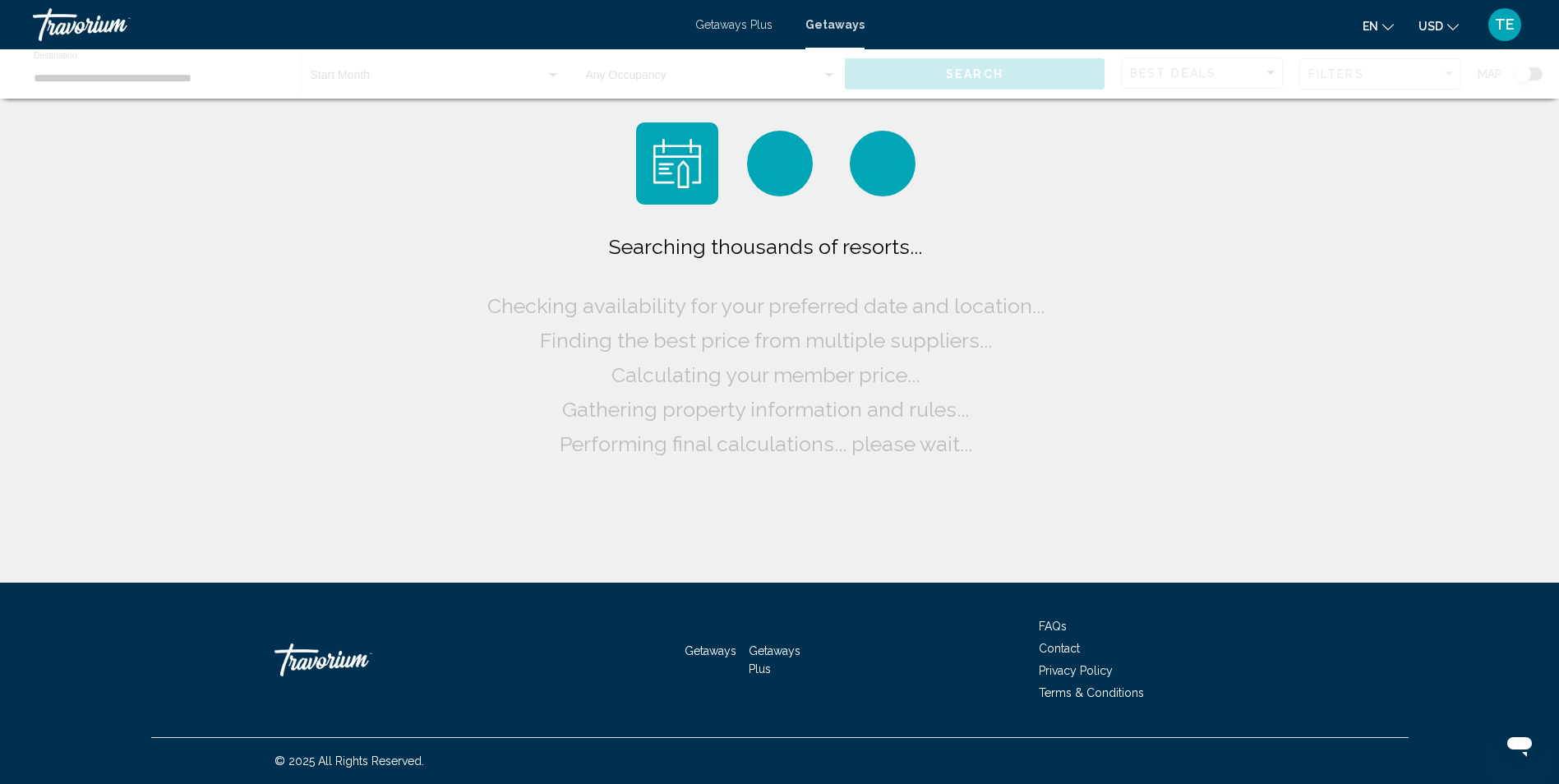 scroll, scrollTop: 0, scrollLeft: 0, axis: both 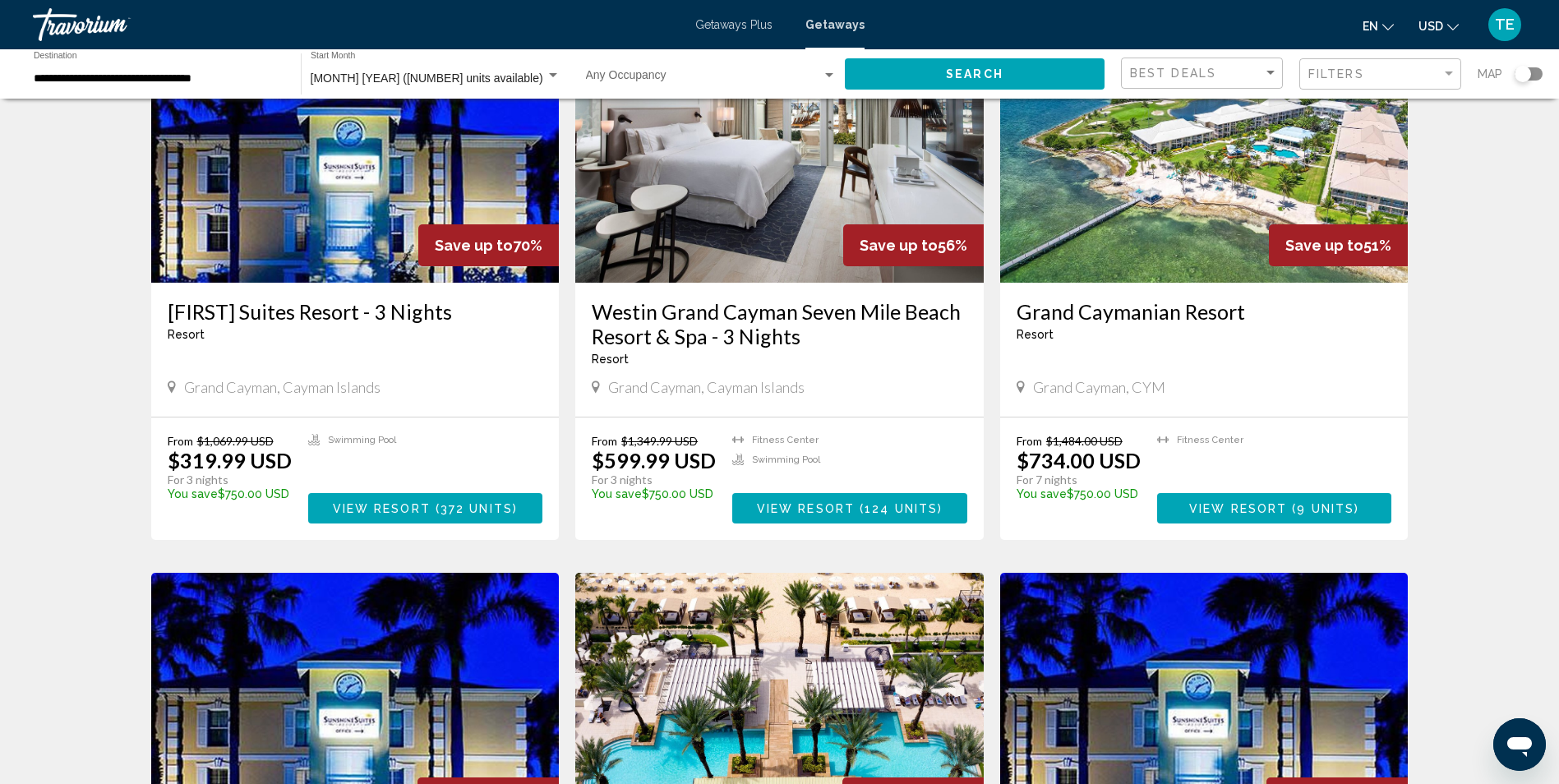 drag, startPoint x: 1558, startPoint y: 274, endPoint x: 1557, endPoint y: 228, distance: 46.01087 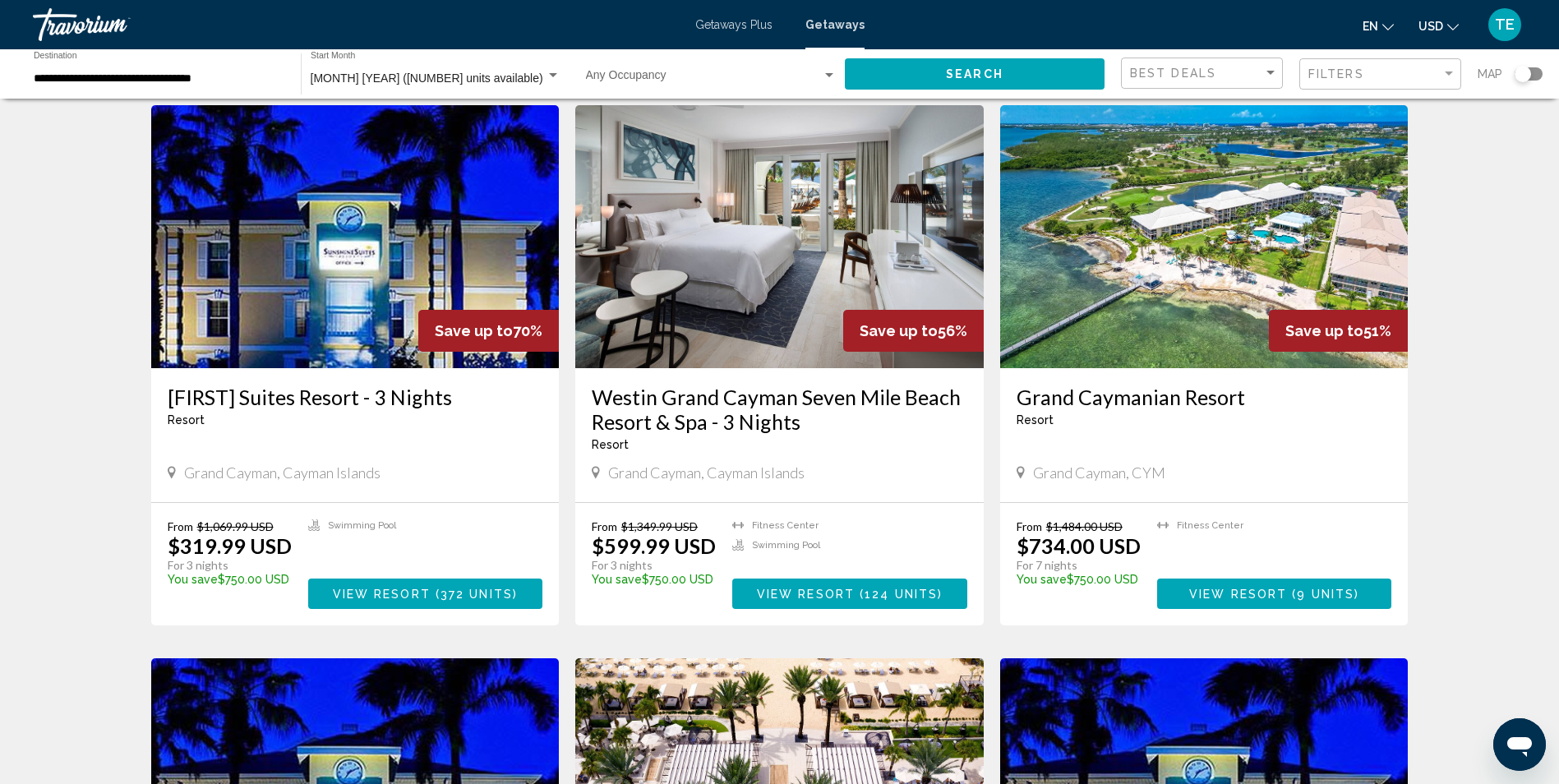 click on "View Resort" at bounding box center [1238, 594] 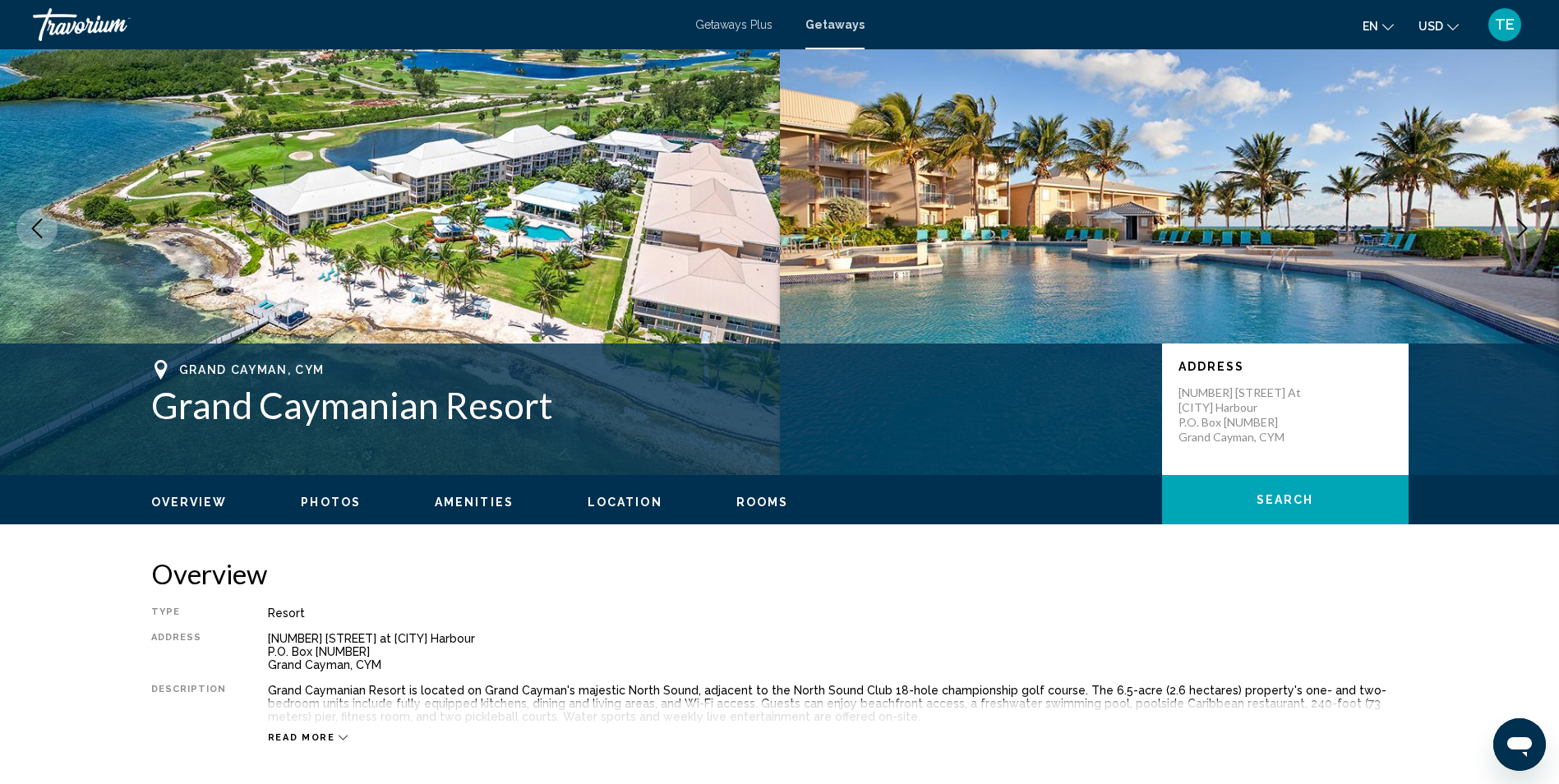 scroll, scrollTop: 0, scrollLeft: 0, axis: both 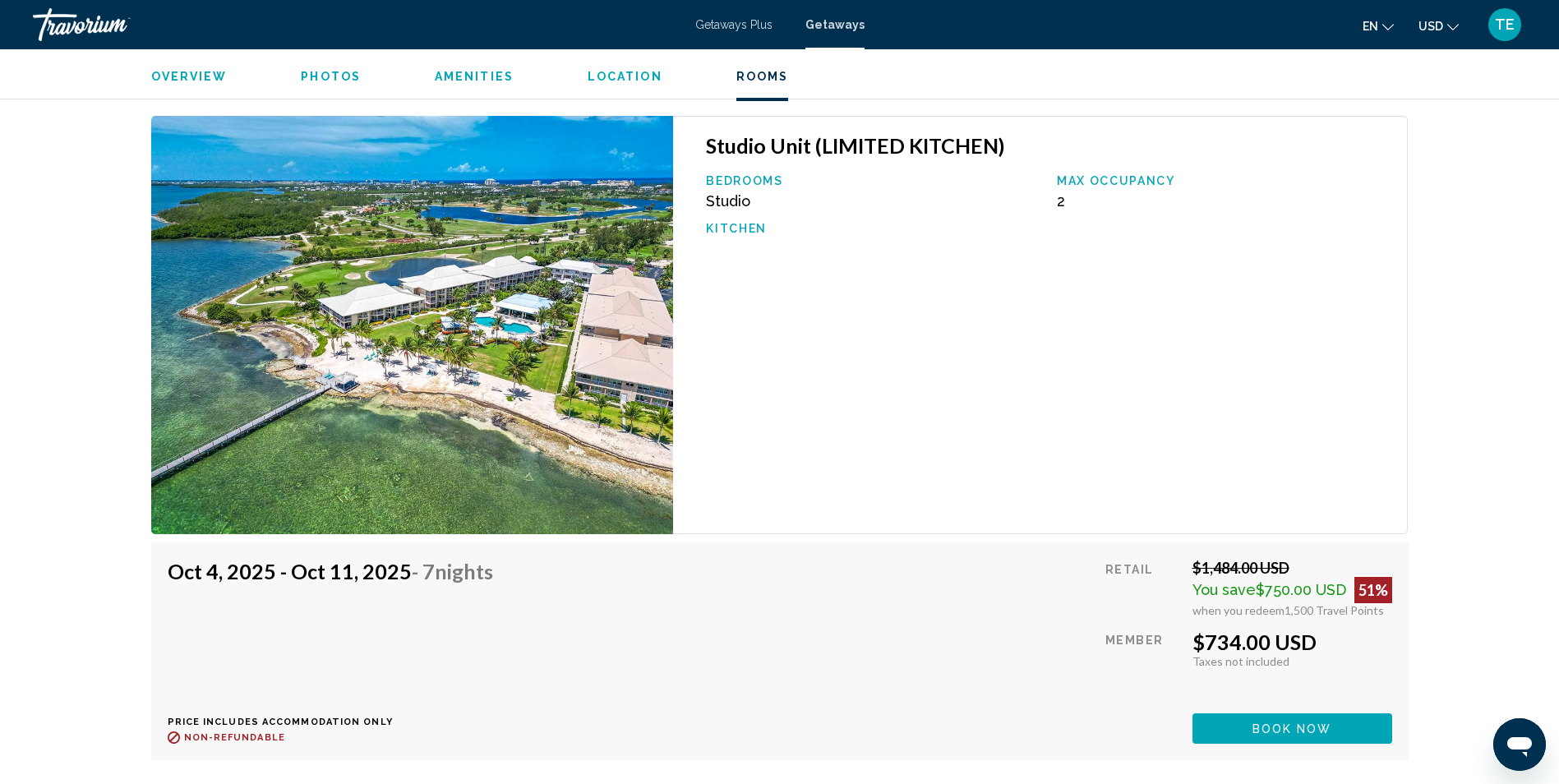 click on "Book now" at bounding box center (1292, 44) 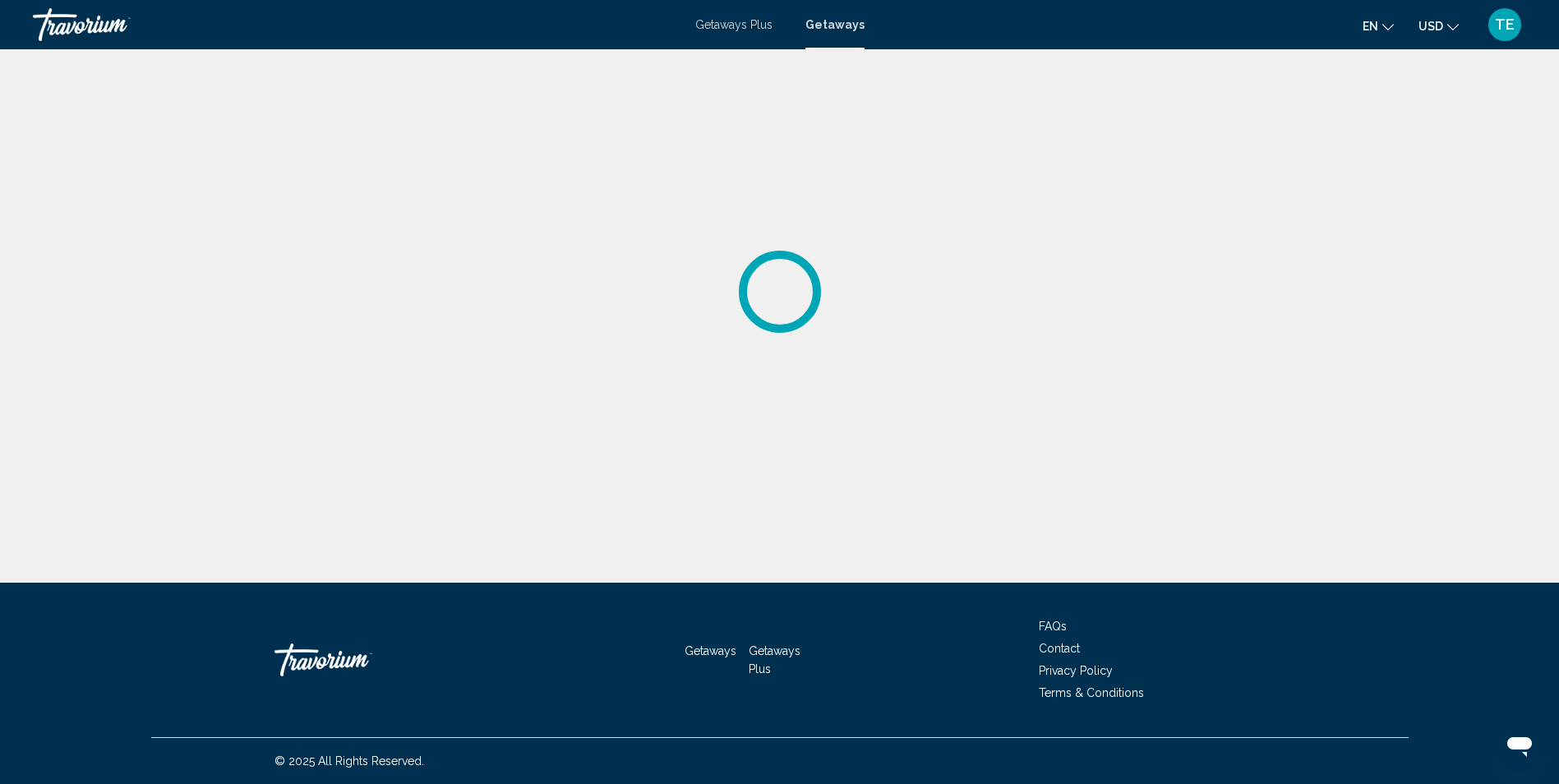 scroll, scrollTop: 0, scrollLeft: 0, axis: both 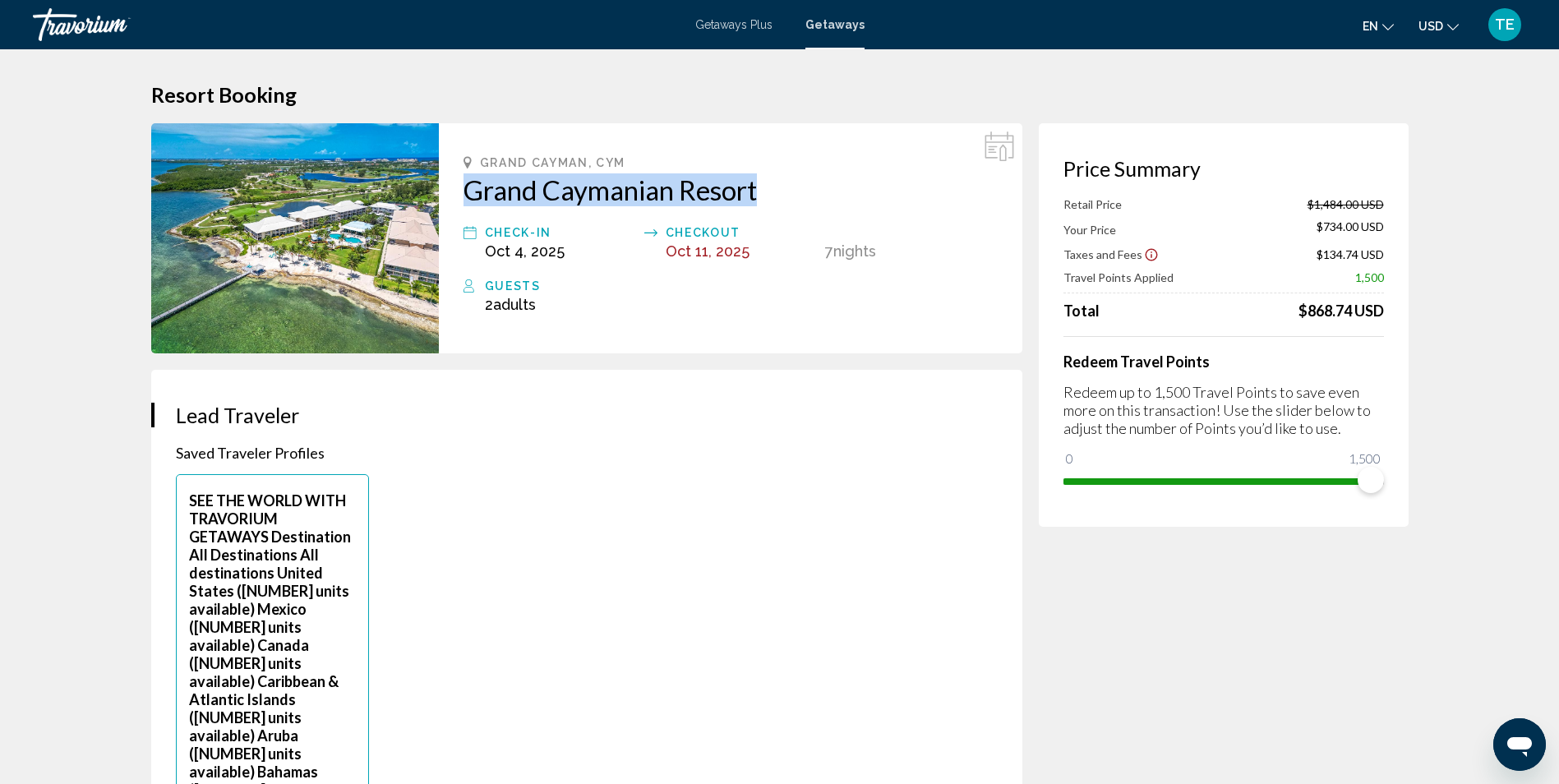 drag, startPoint x: 457, startPoint y: 195, endPoint x: 764, endPoint y: 187, distance: 307.10422 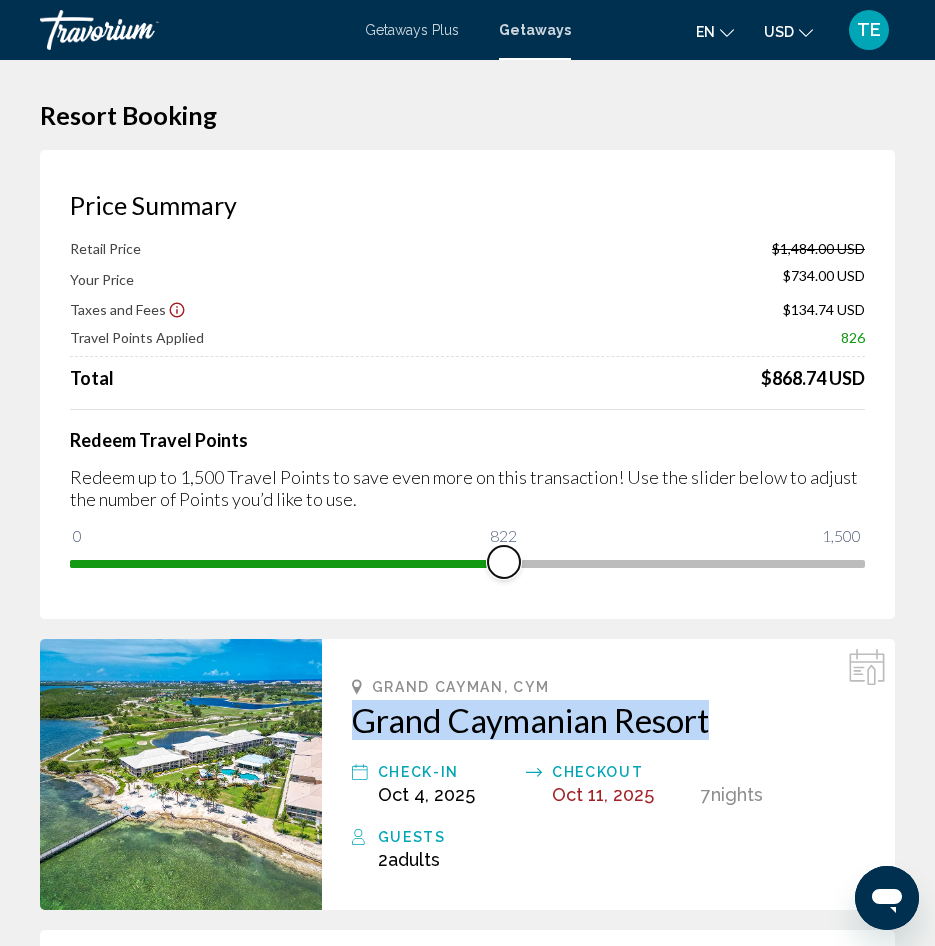 drag, startPoint x: 851, startPoint y: 564, endPoint x: 496, endPoint y: 548, distance: 355.36038 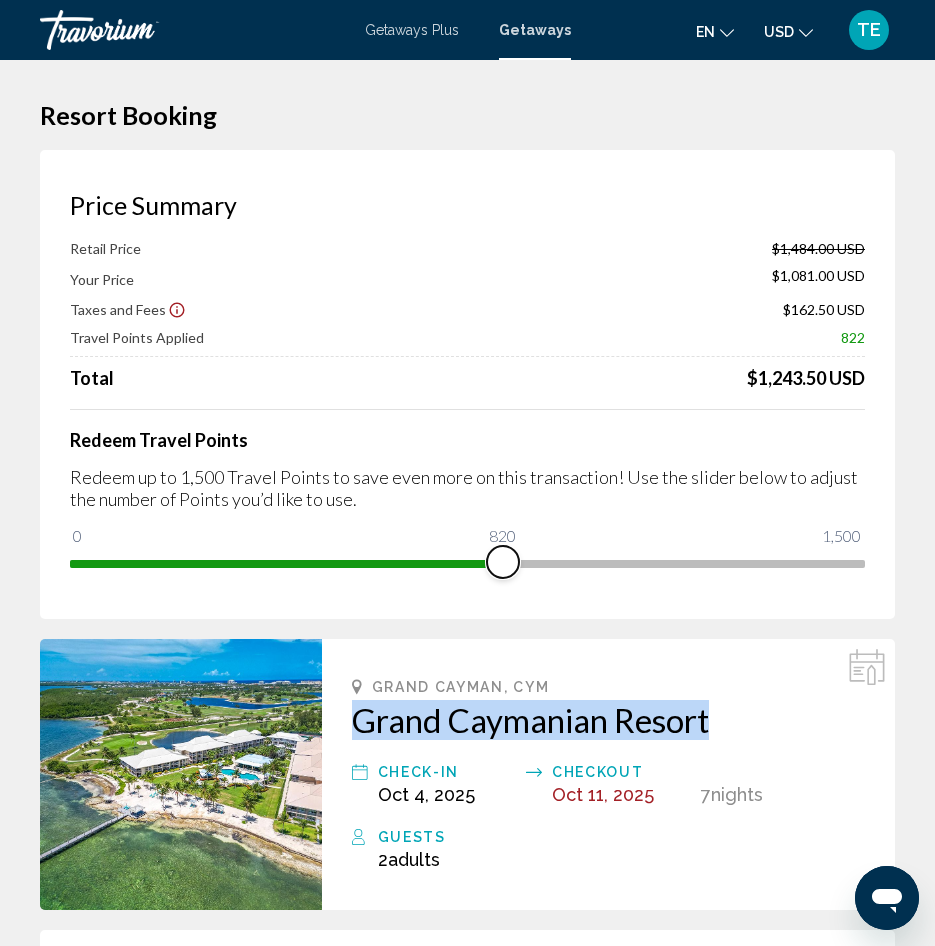 drag, startPoint x: 496, startPoint y: 548, endPoint x: 500, endPoint y: 559, distance: 11.7046995 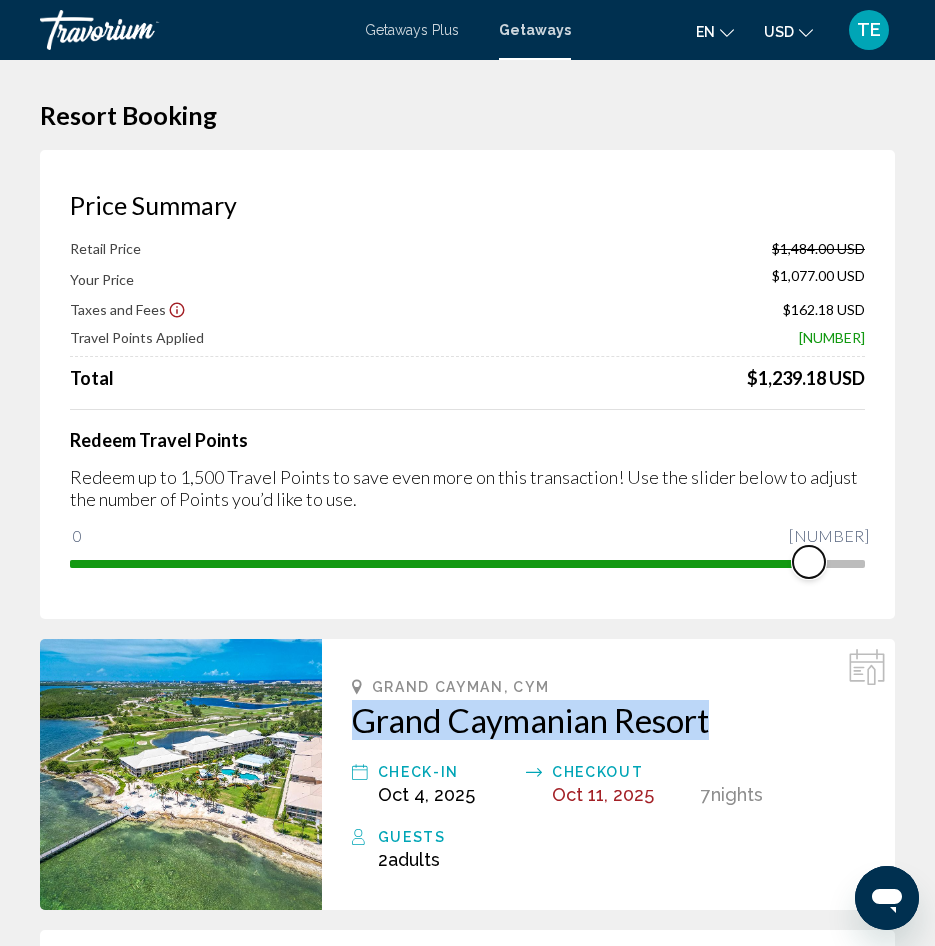 drag, startPoint x: 500, startPoint y: 559, endPoint x: 976, endPoint y: 549, distance: 476.10504 